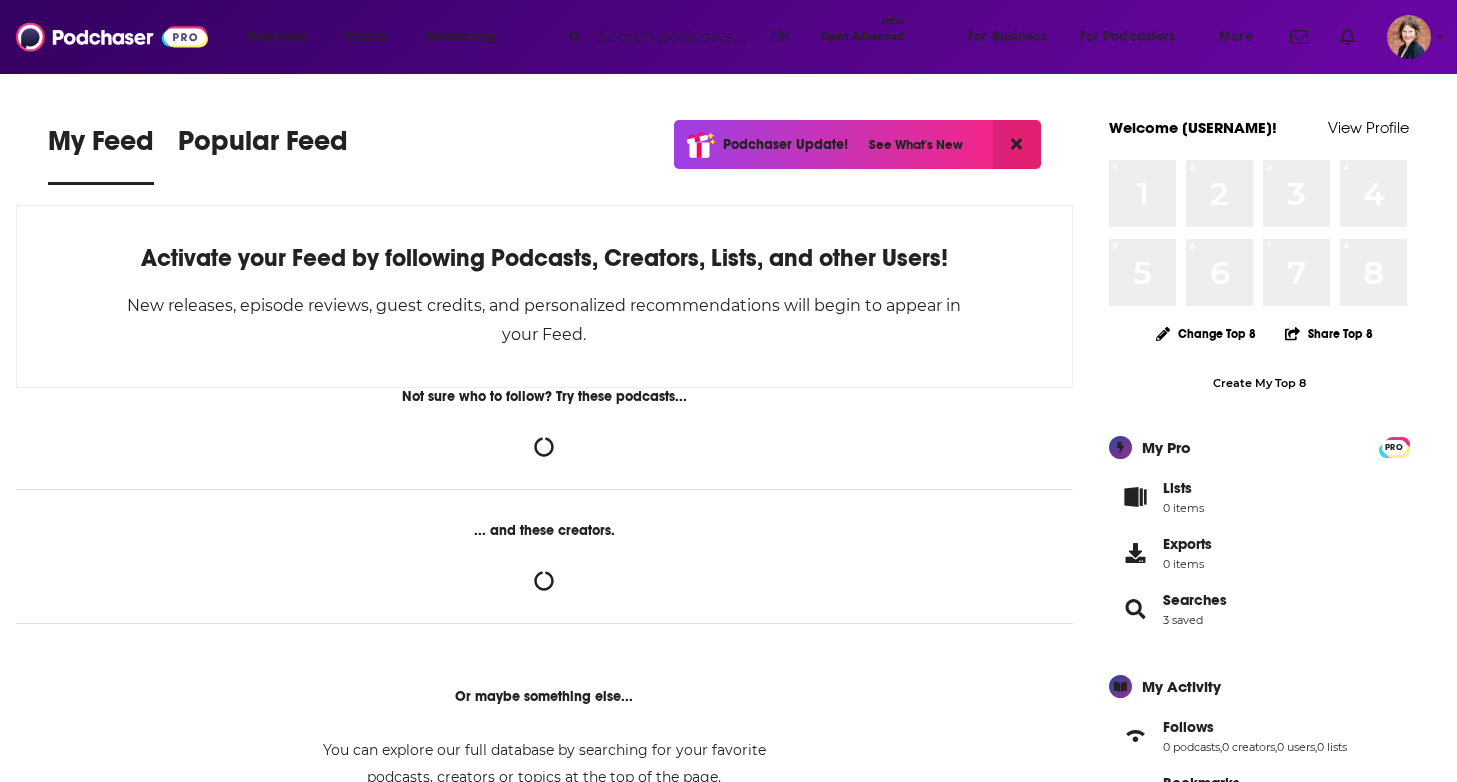 click at bounding box center (676, 37) 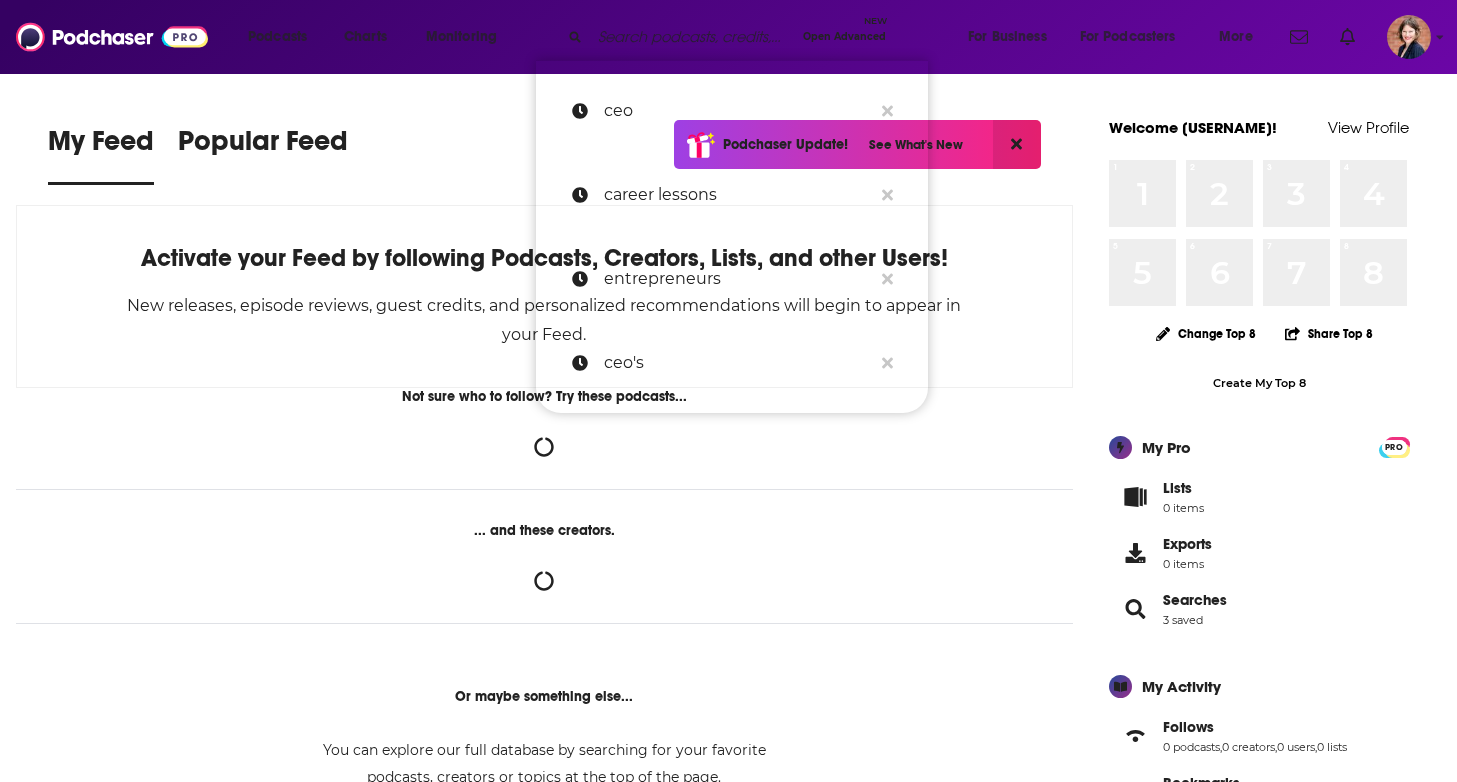 scroll, scrollTop: 0, scrollLeft: 0, axis: both 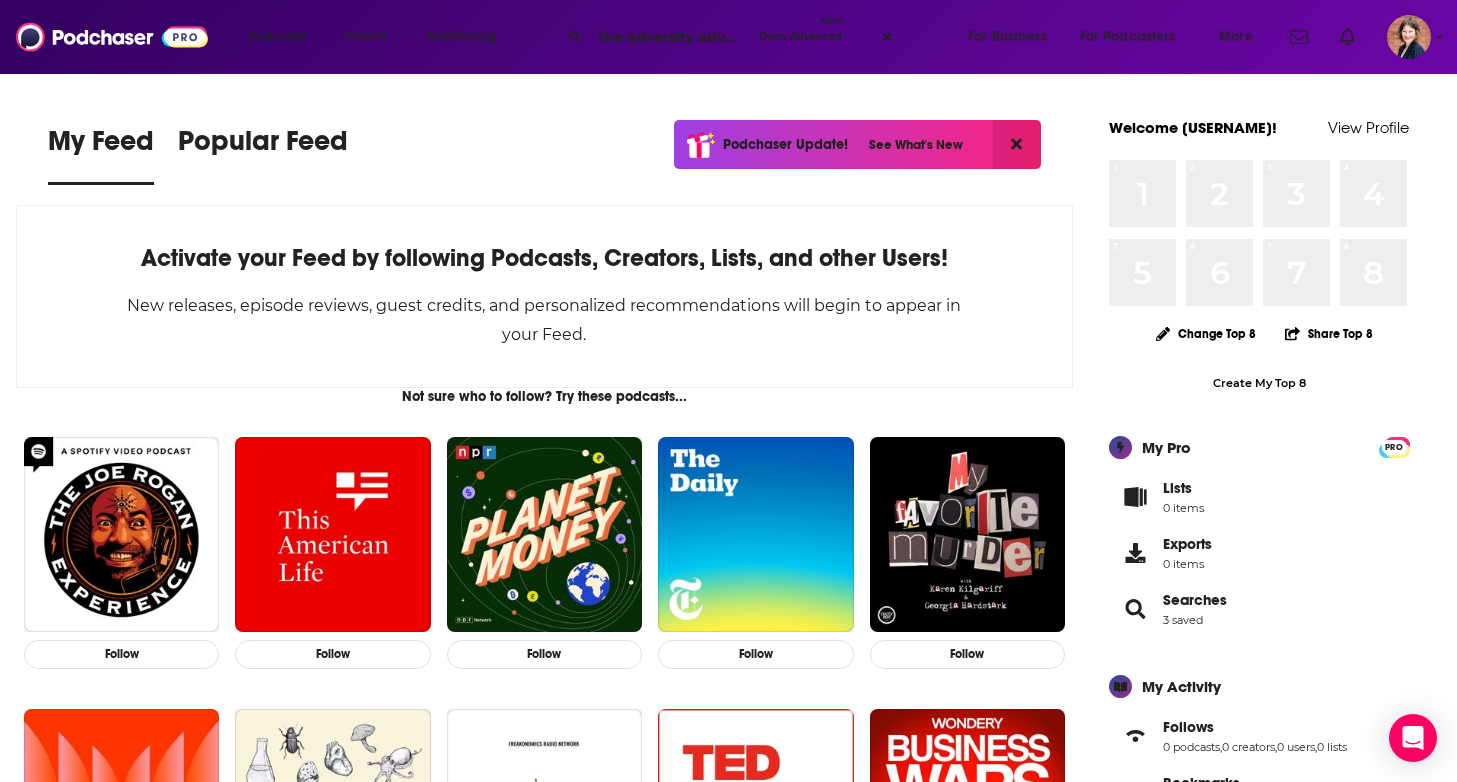 type on "the adversity advantage" 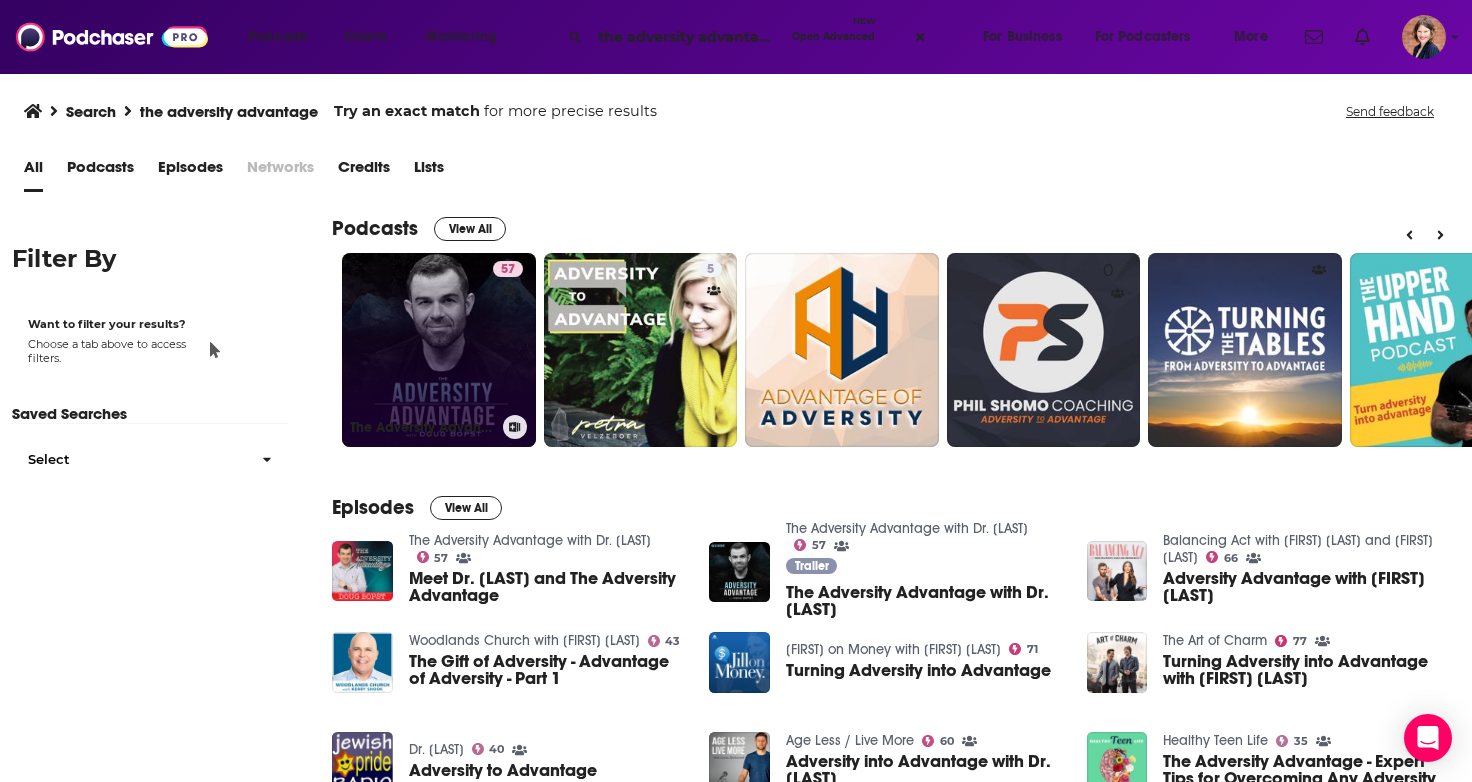 click on "The Adversity Advantage with Dr. [LAST] (Podcast) | Podchaser" at bounding box center [439, 350] 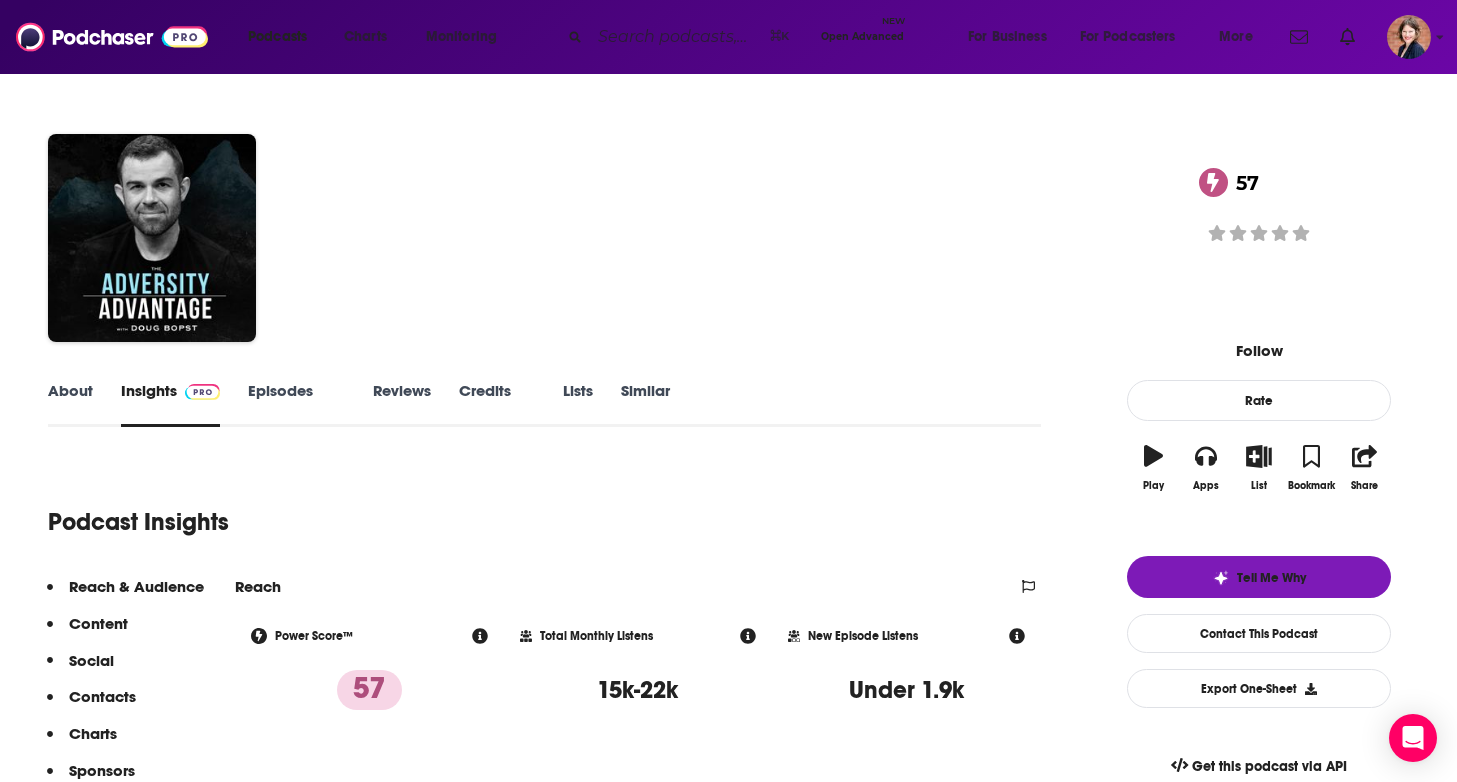 click on "About" at bounding box center (70, 404) 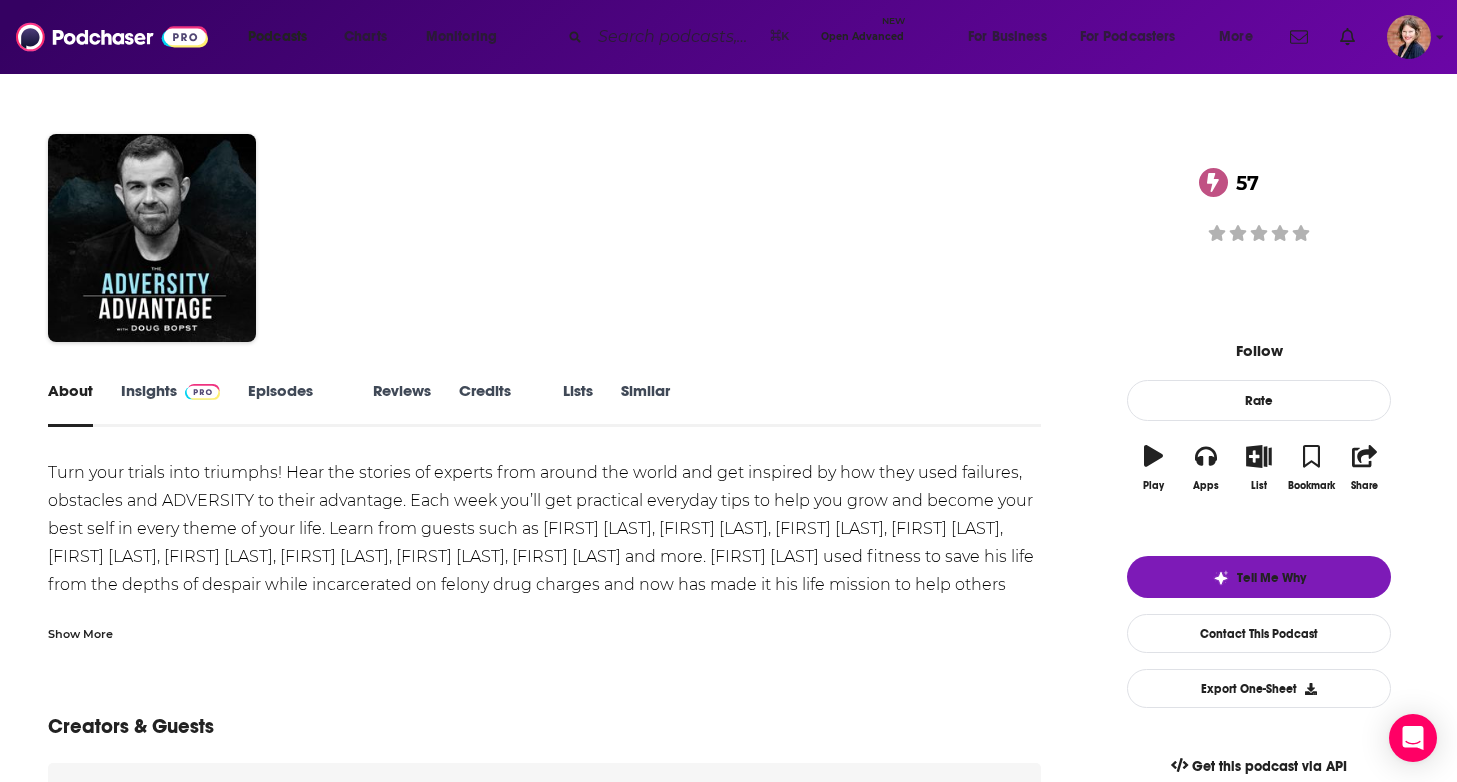 scroll, scrollTop: 18, scrollLeft: 0, axis: vertical 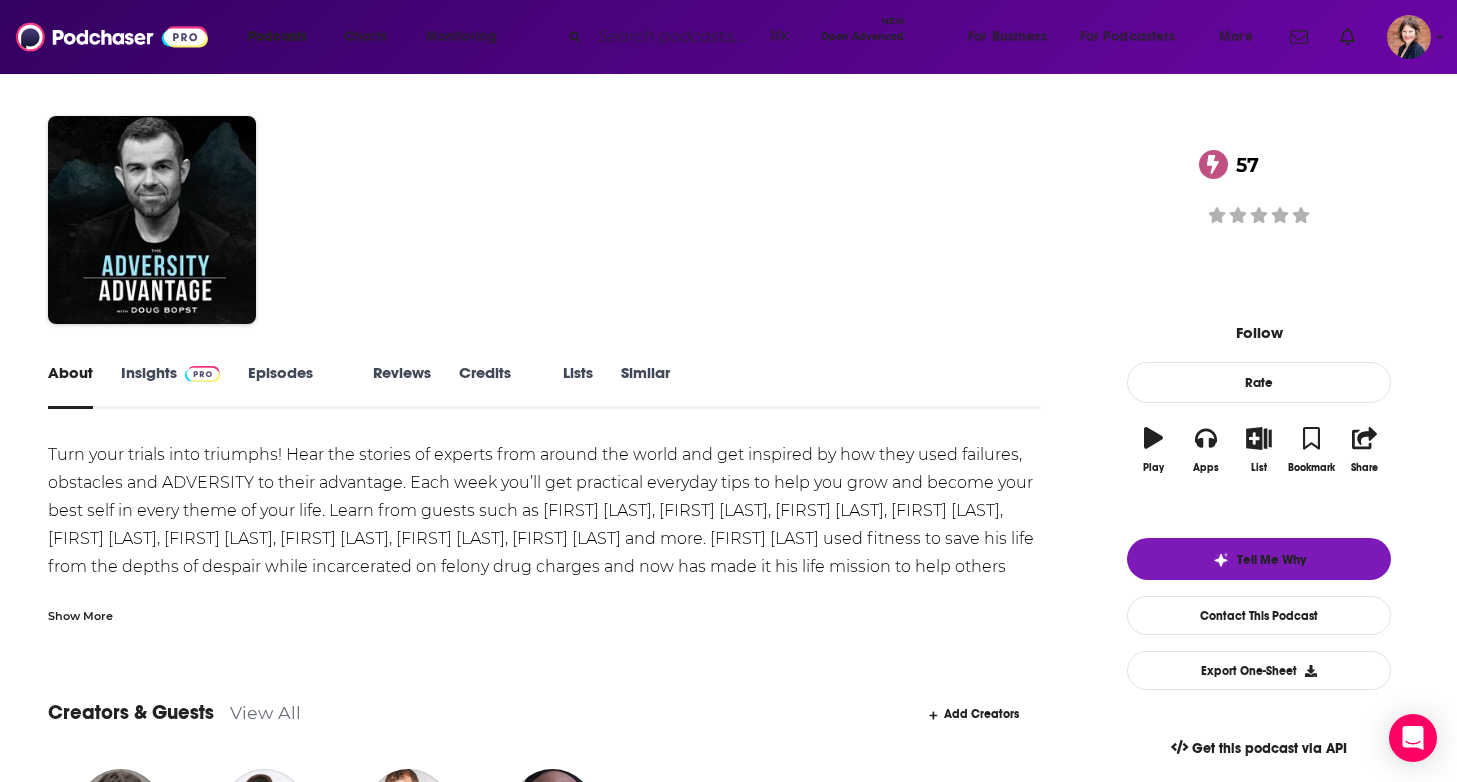 click on "Show More" at bounding box center [80, 614] 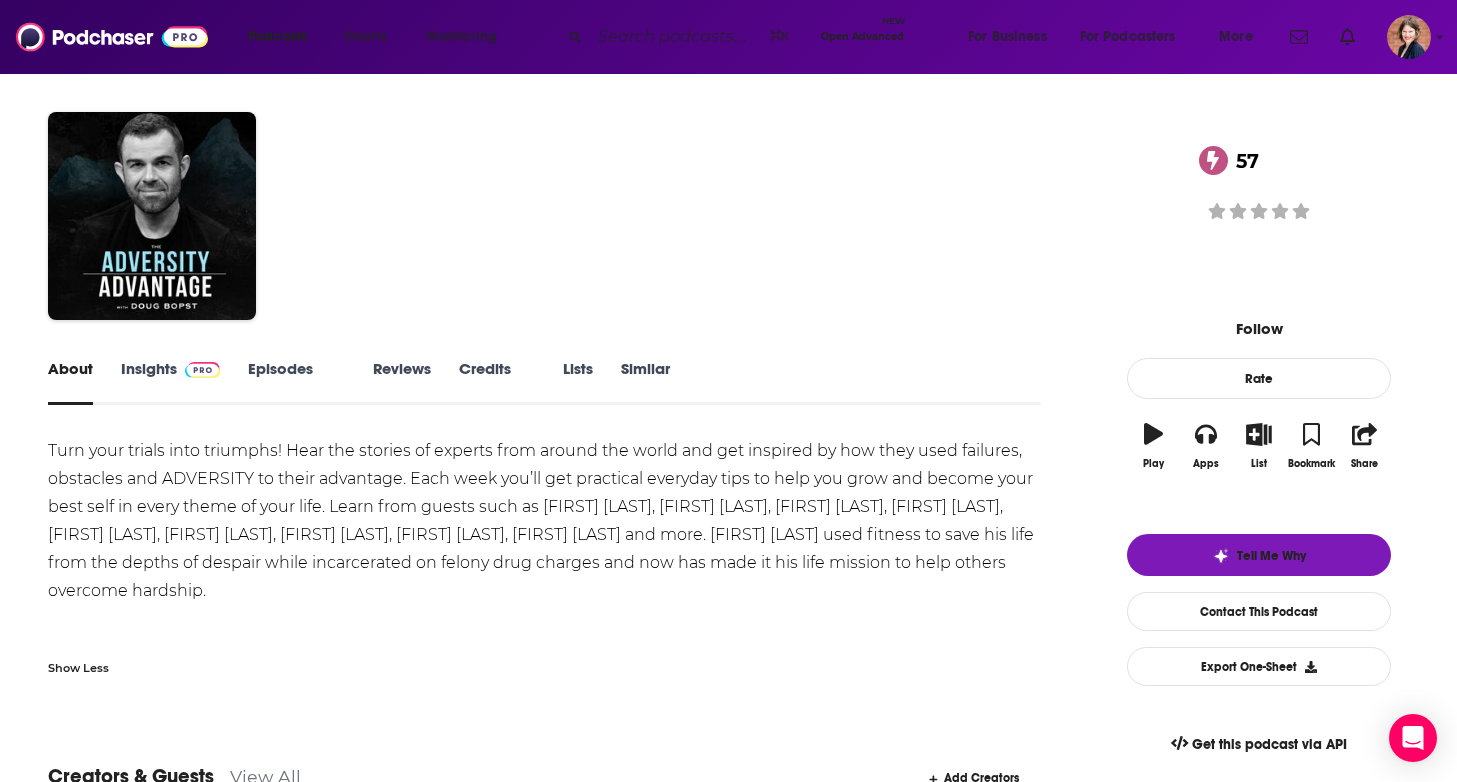 scroll, scrollTop: 230, scrollLeft: 0, axis: vertical 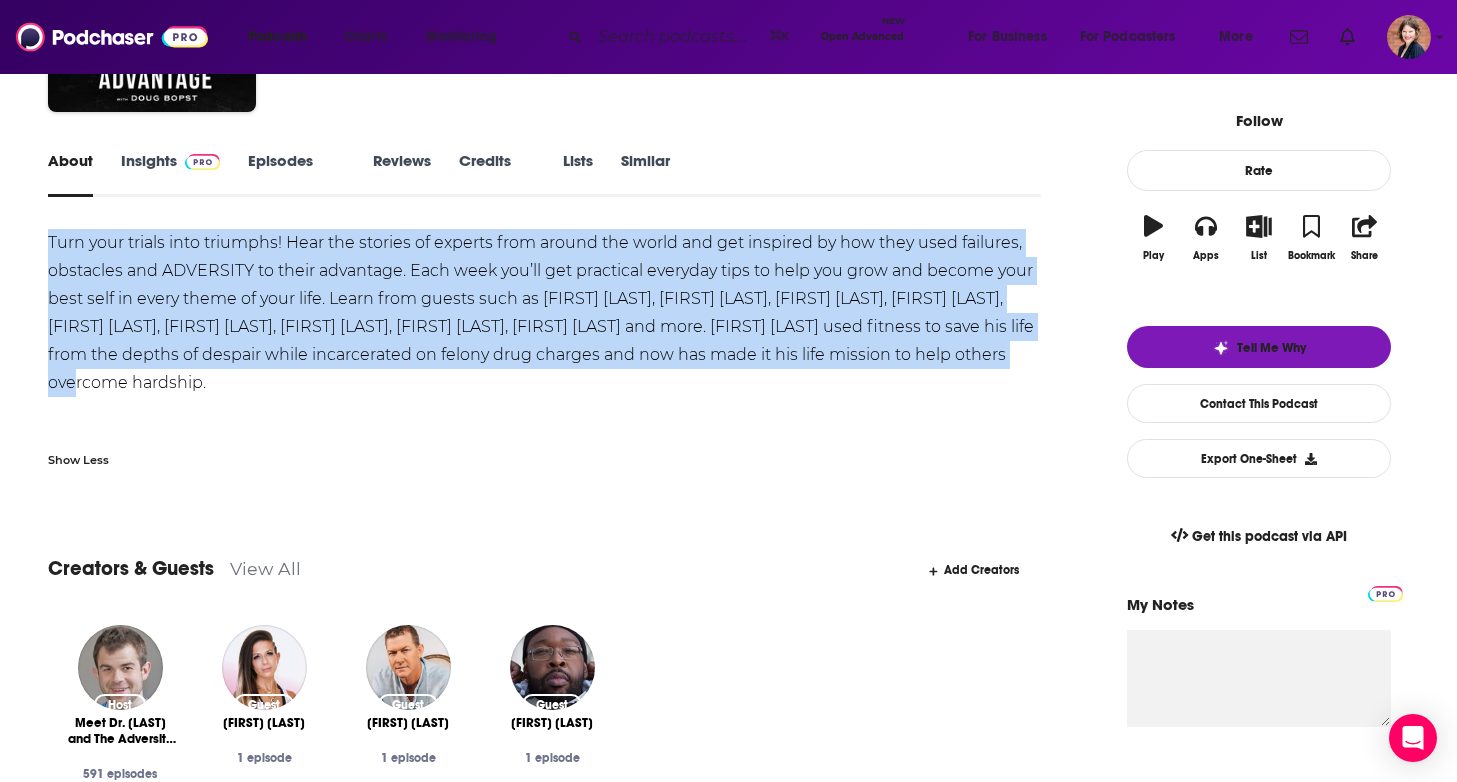drag, startPoint x: 352, startPoint y: 416, endPoint x: 124, endPoint y: 234, distance: 291.73276 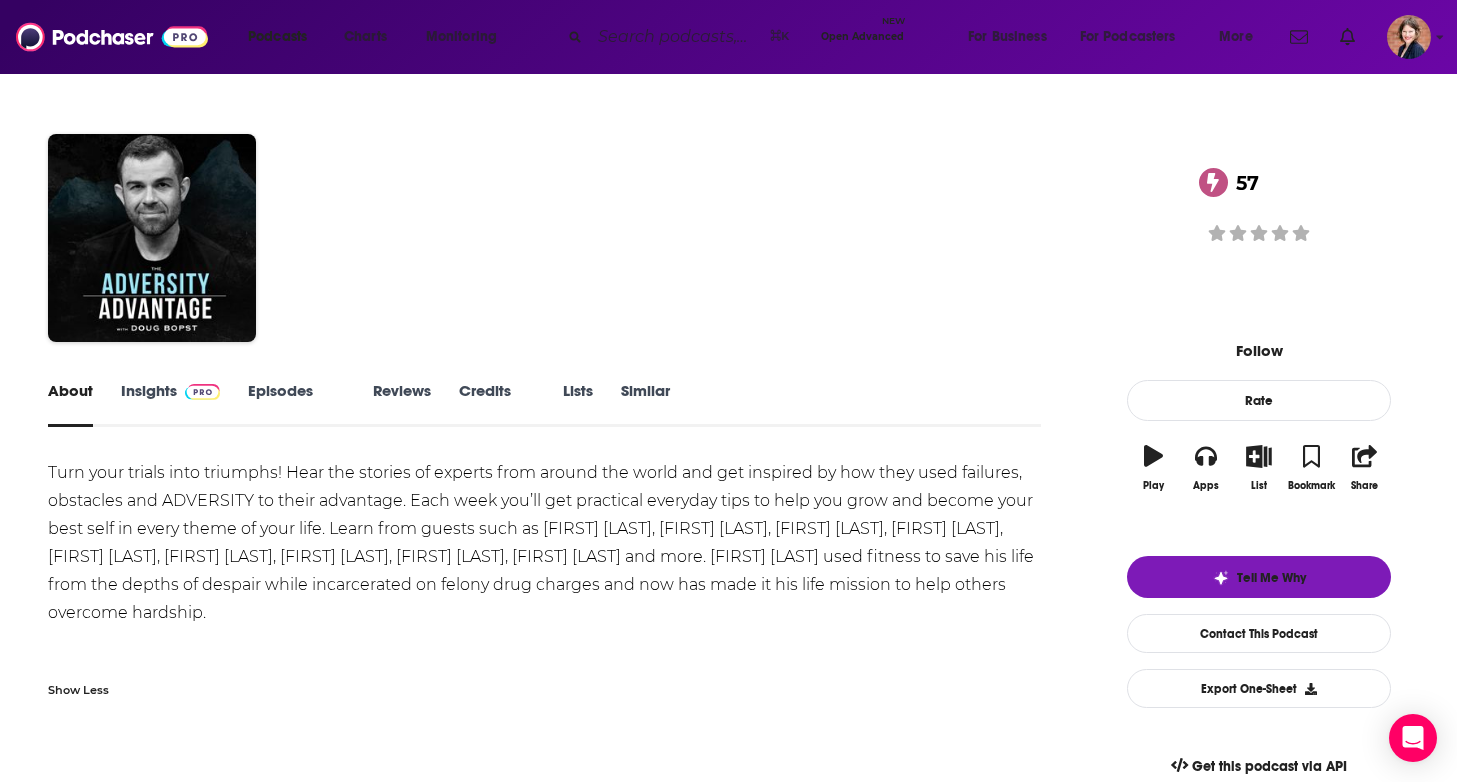 scroll, scrollTop: 0, scrollLeft: 0, axis: both 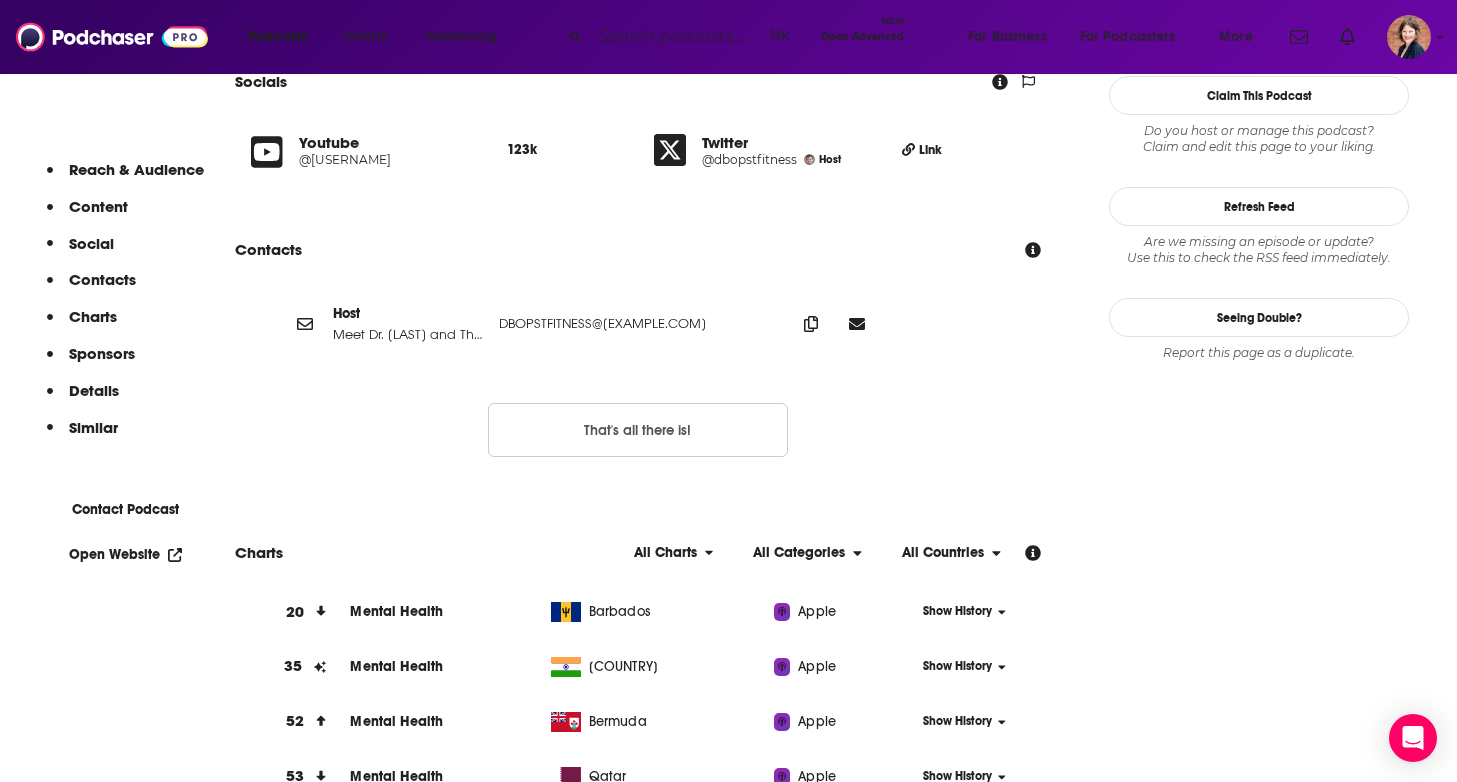 click on "Meet Dr. [LAST] and The Adversity Advantage" at bounding box center (408, 334) 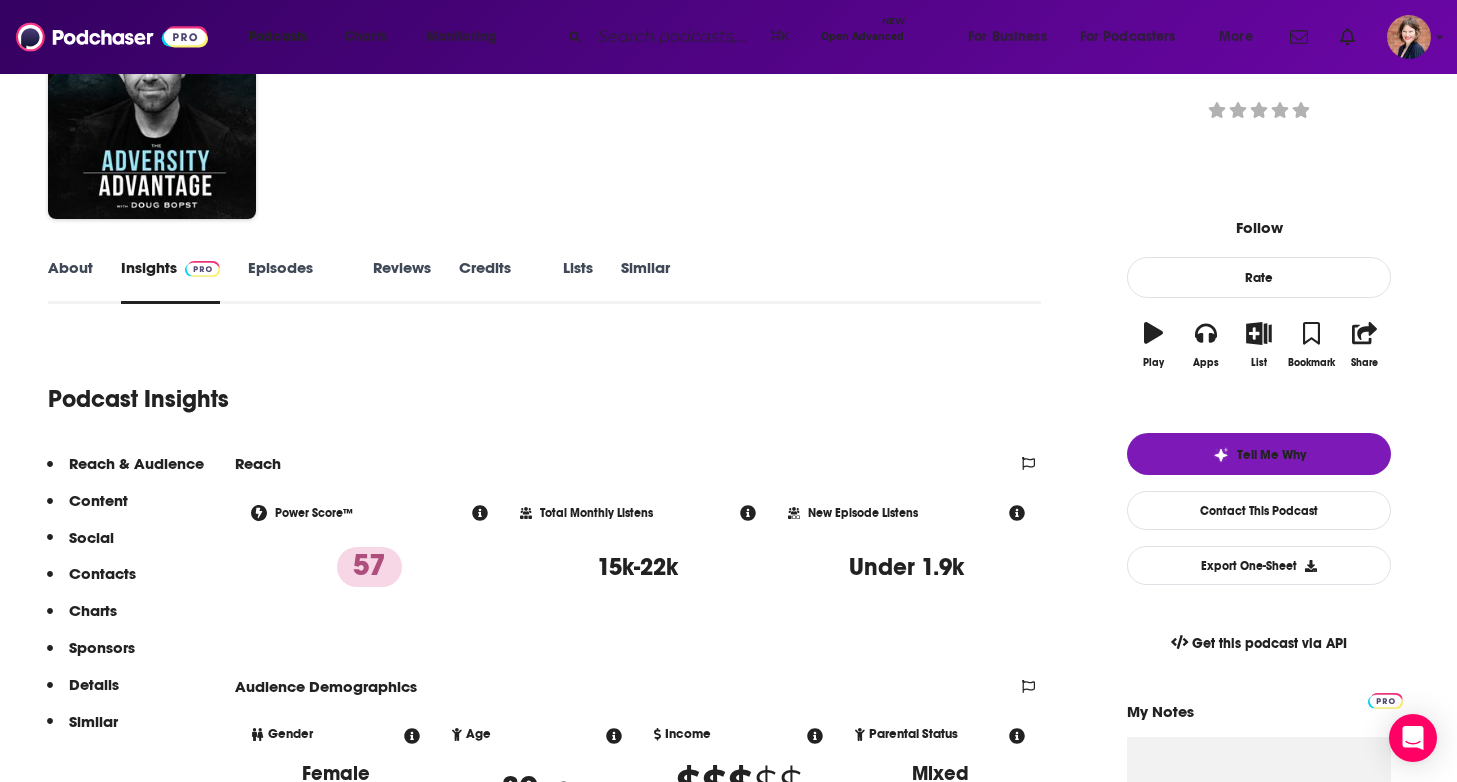 scroll, scrollTop: 0, scrollLeft: 0, axis: both 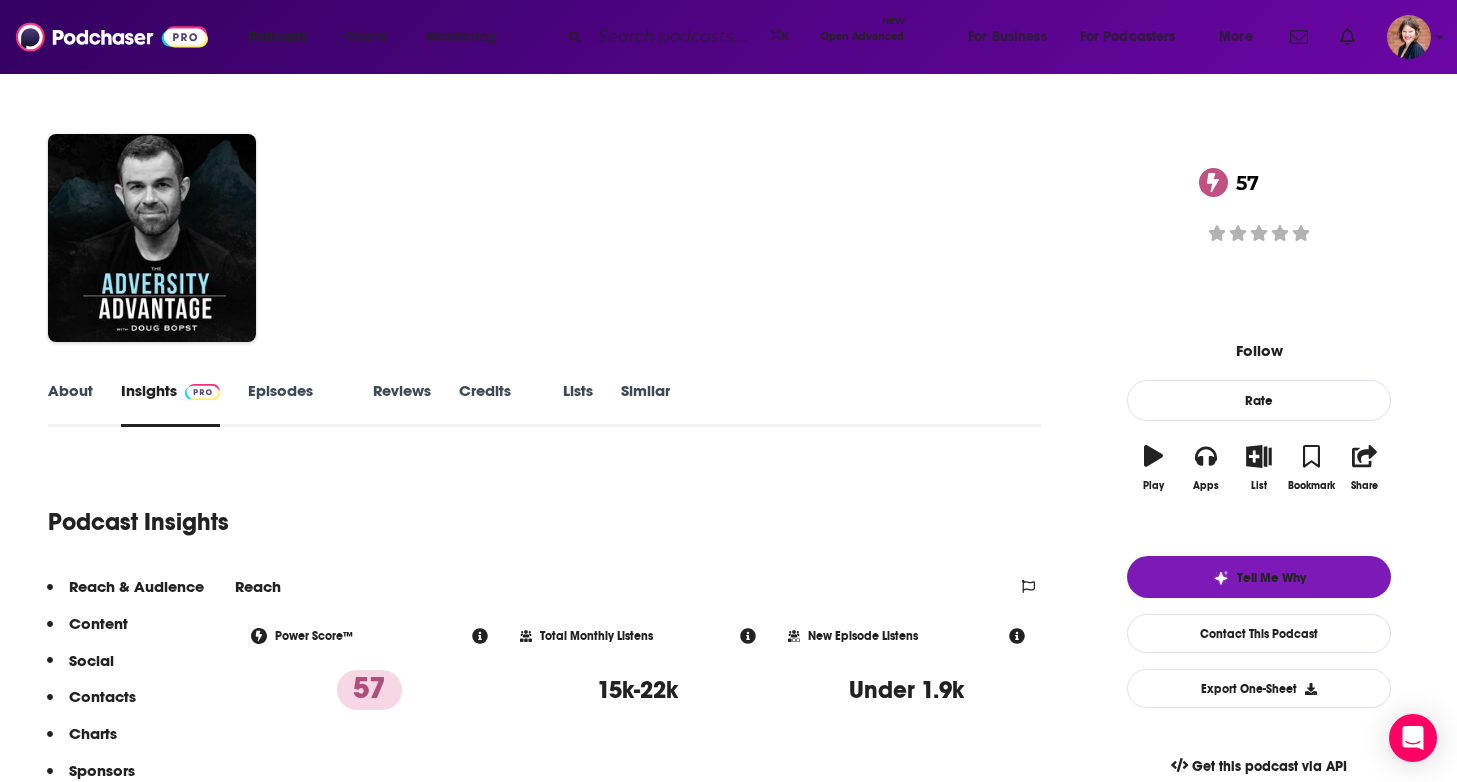 click on "Meet Dr. [LAST] and The Adversity Advantage" at bounding box center (564, 278) 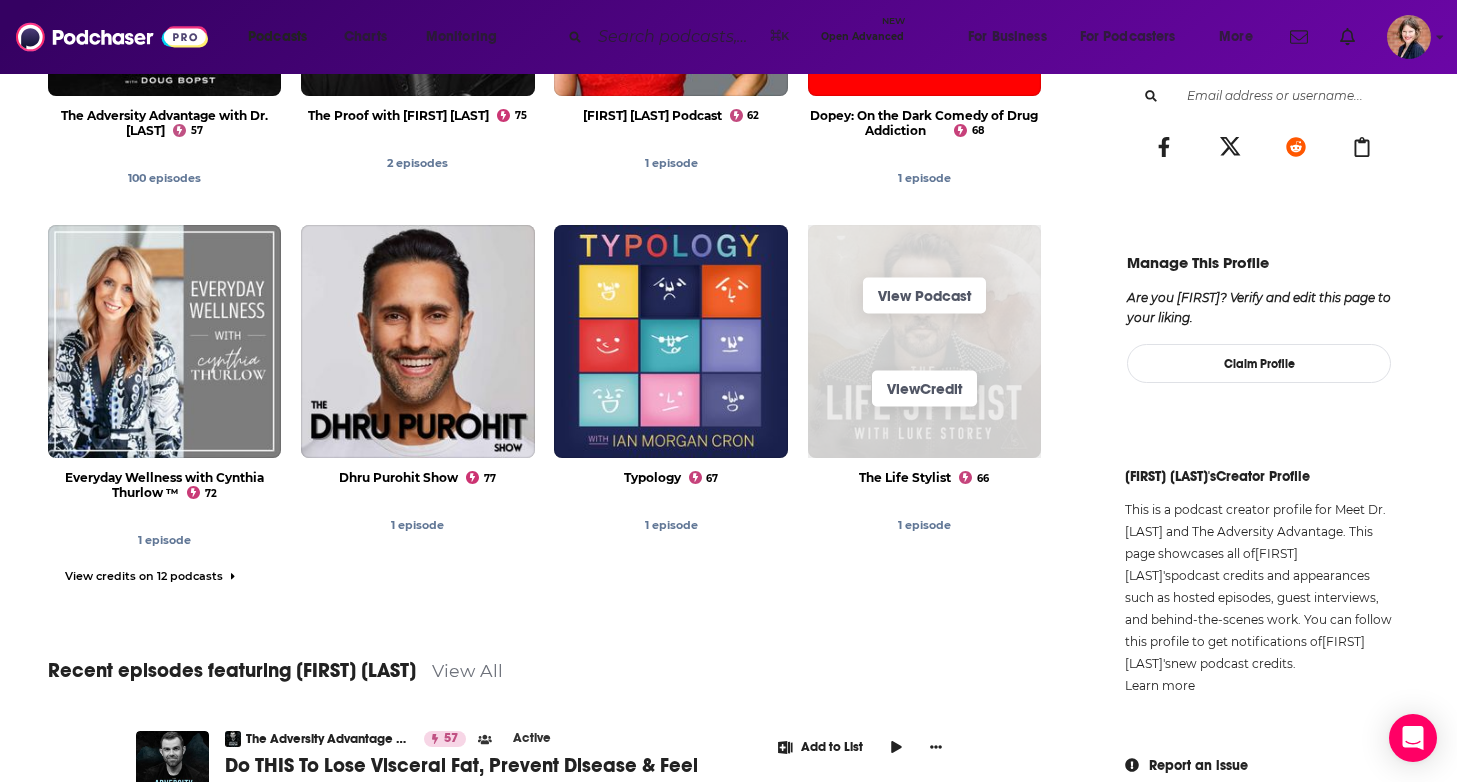 scroll, scrollTop: 1053, scrollLeft: 0, axis: vertical 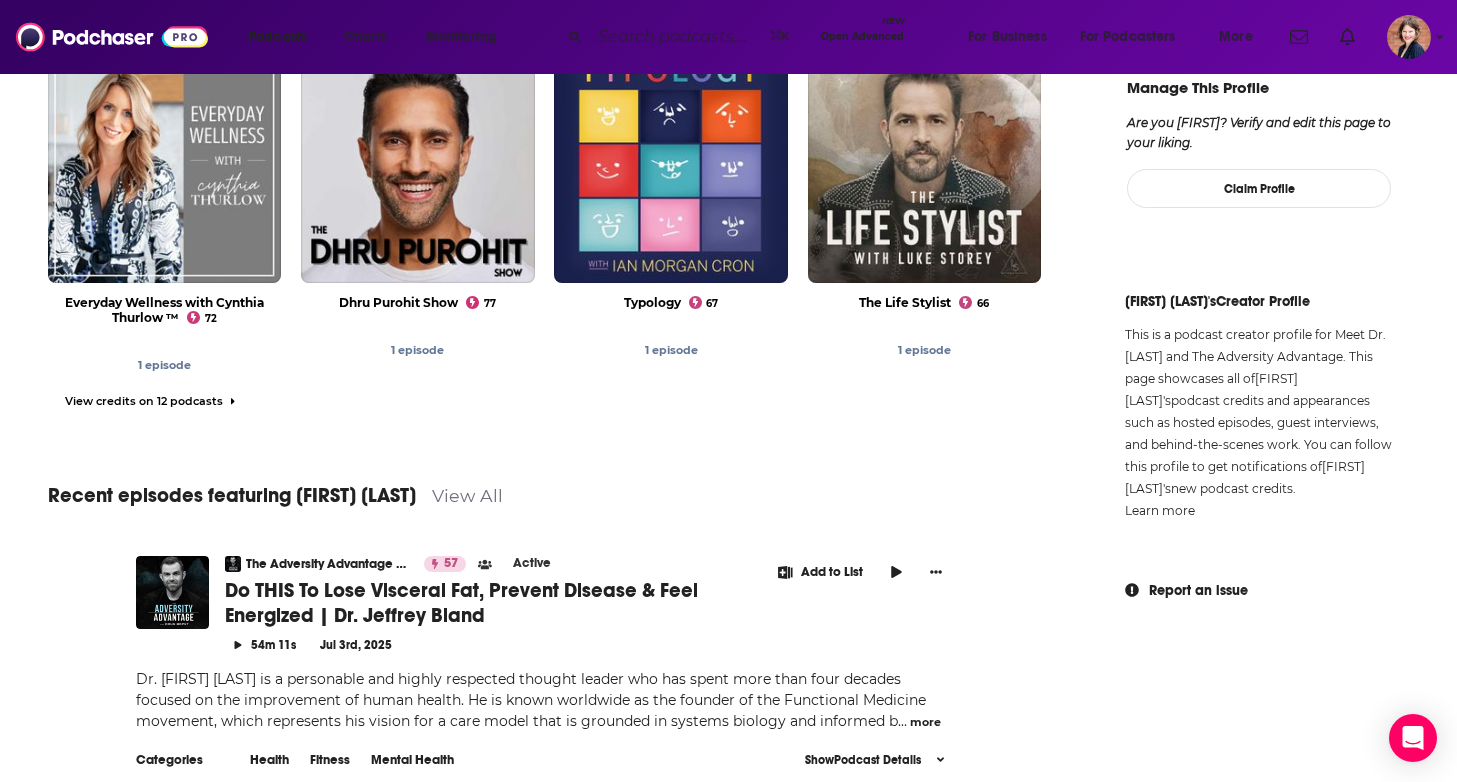 click on "Learn more" at bounding box center [1160, 510] 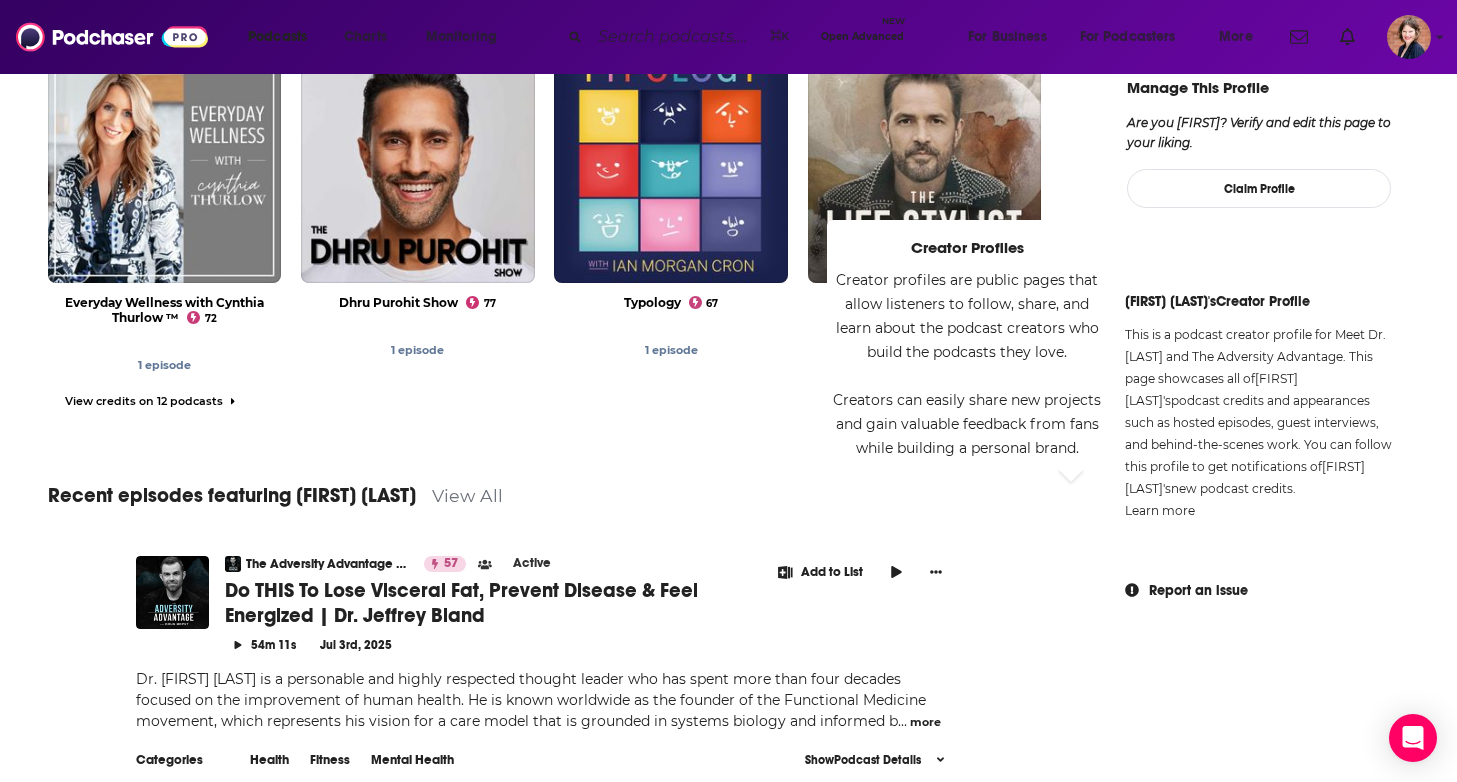 click on "Learn more" at bounding box center (1160, 510) 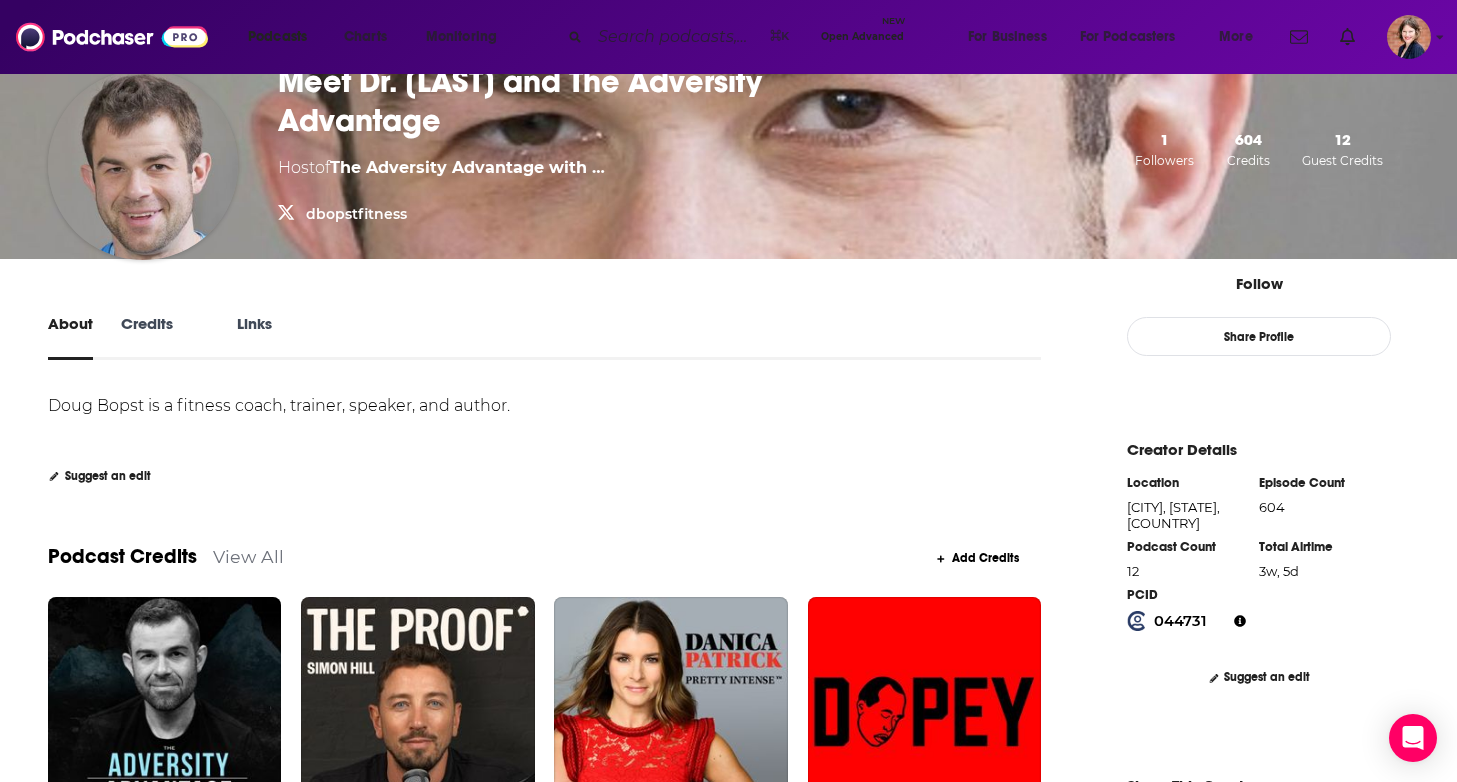scroll, scrollTop: 295, scrollLeft: 0, axis: vertical 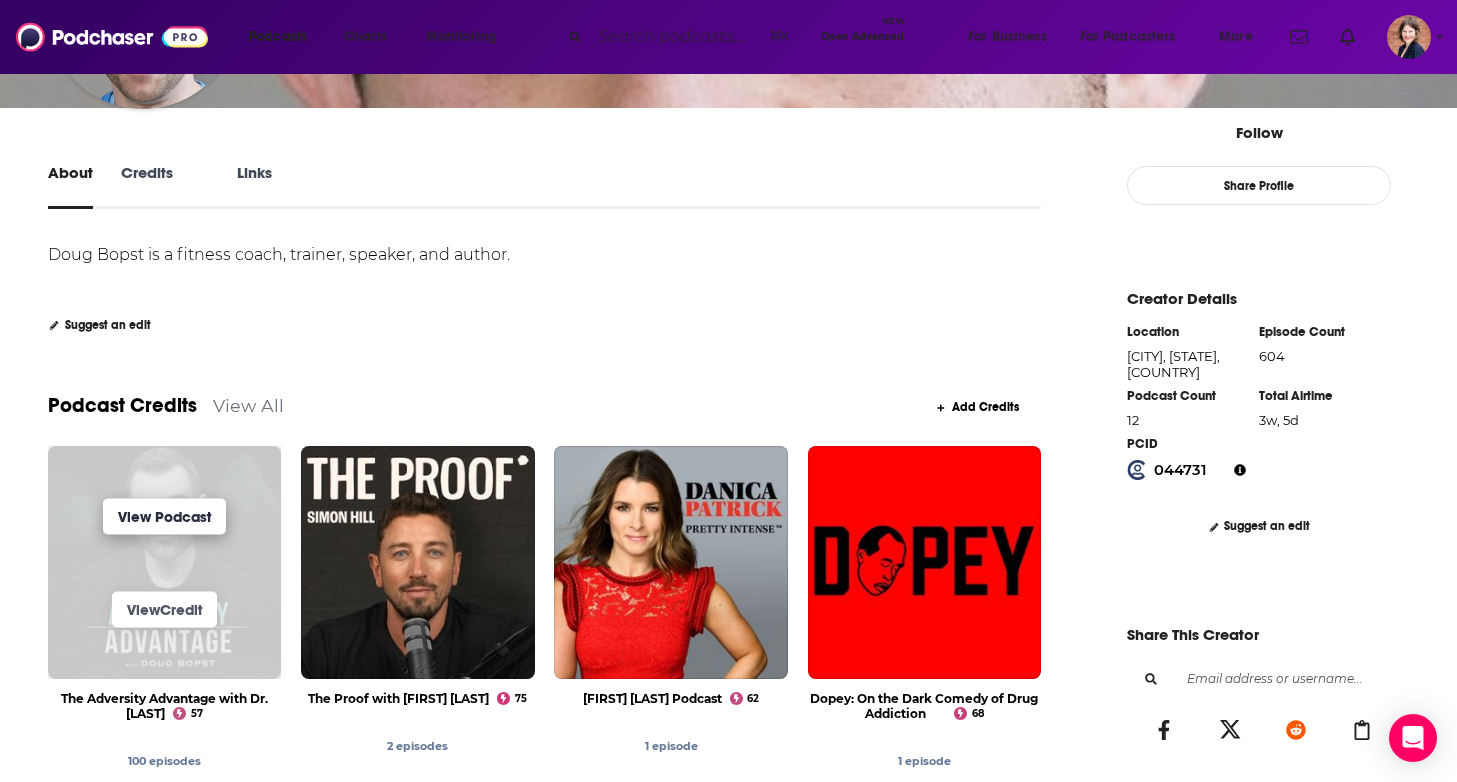 click on "View Podcast" at bounding box center [164, 517] 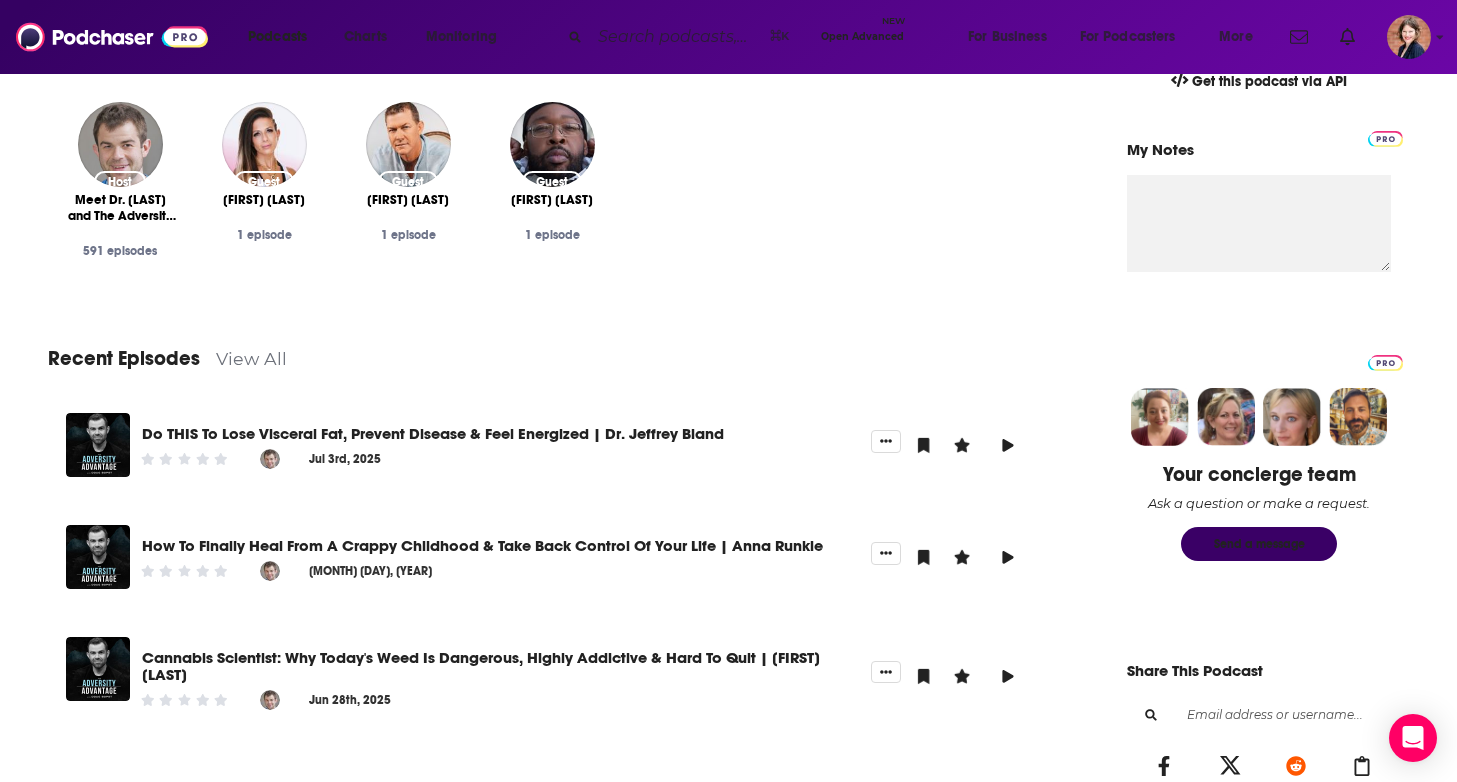 scroll, scrollTop: 0, scrollLeft: 0, axis: both 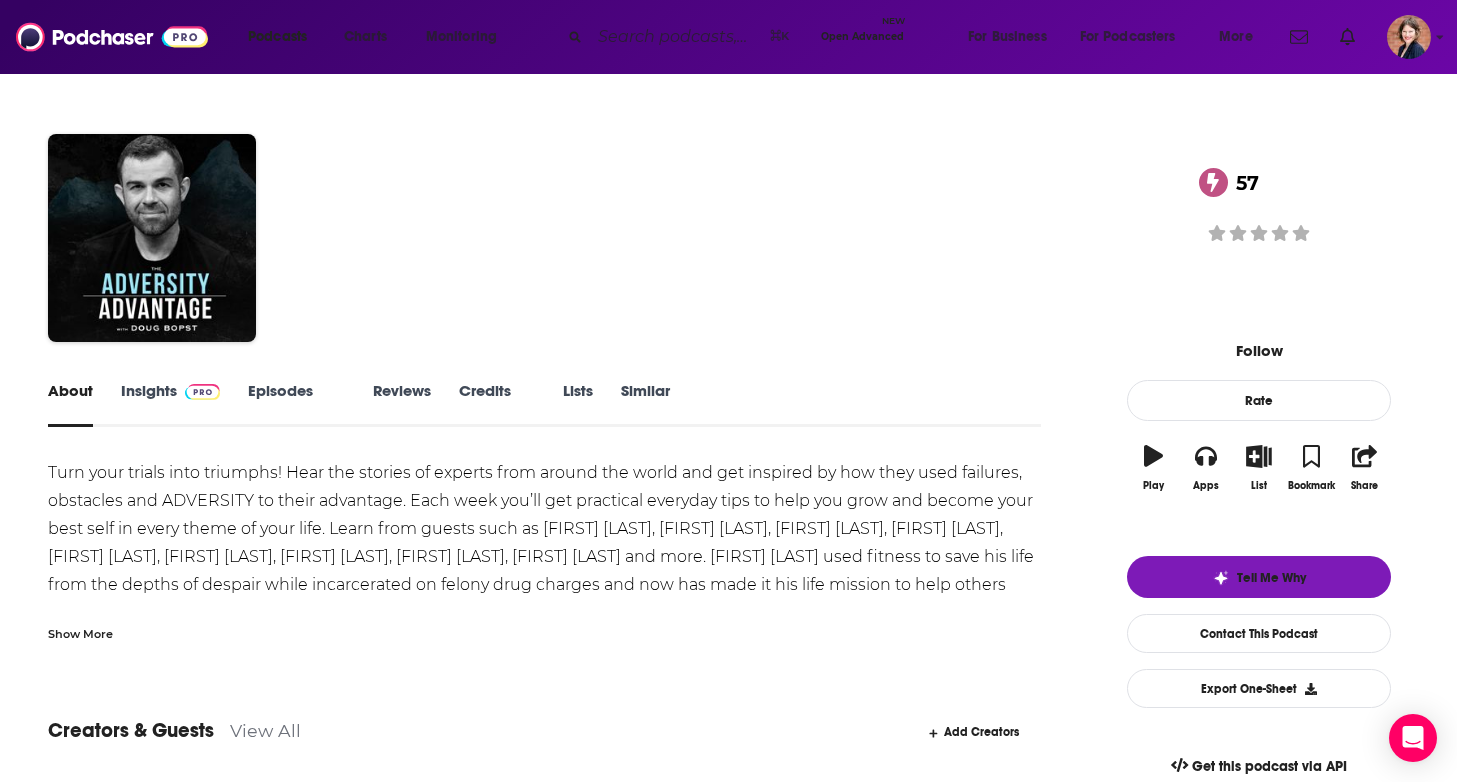 click on "Insights" at bounding box center [170, 404] 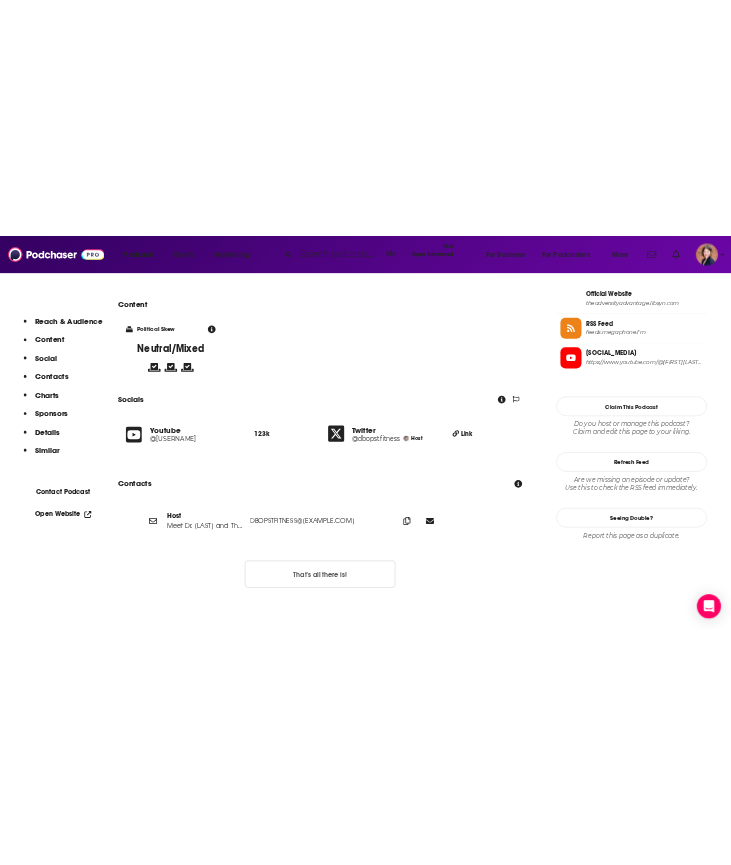 scroll, scrollTop: 1664, scrollLeft: 0, axis: vertical 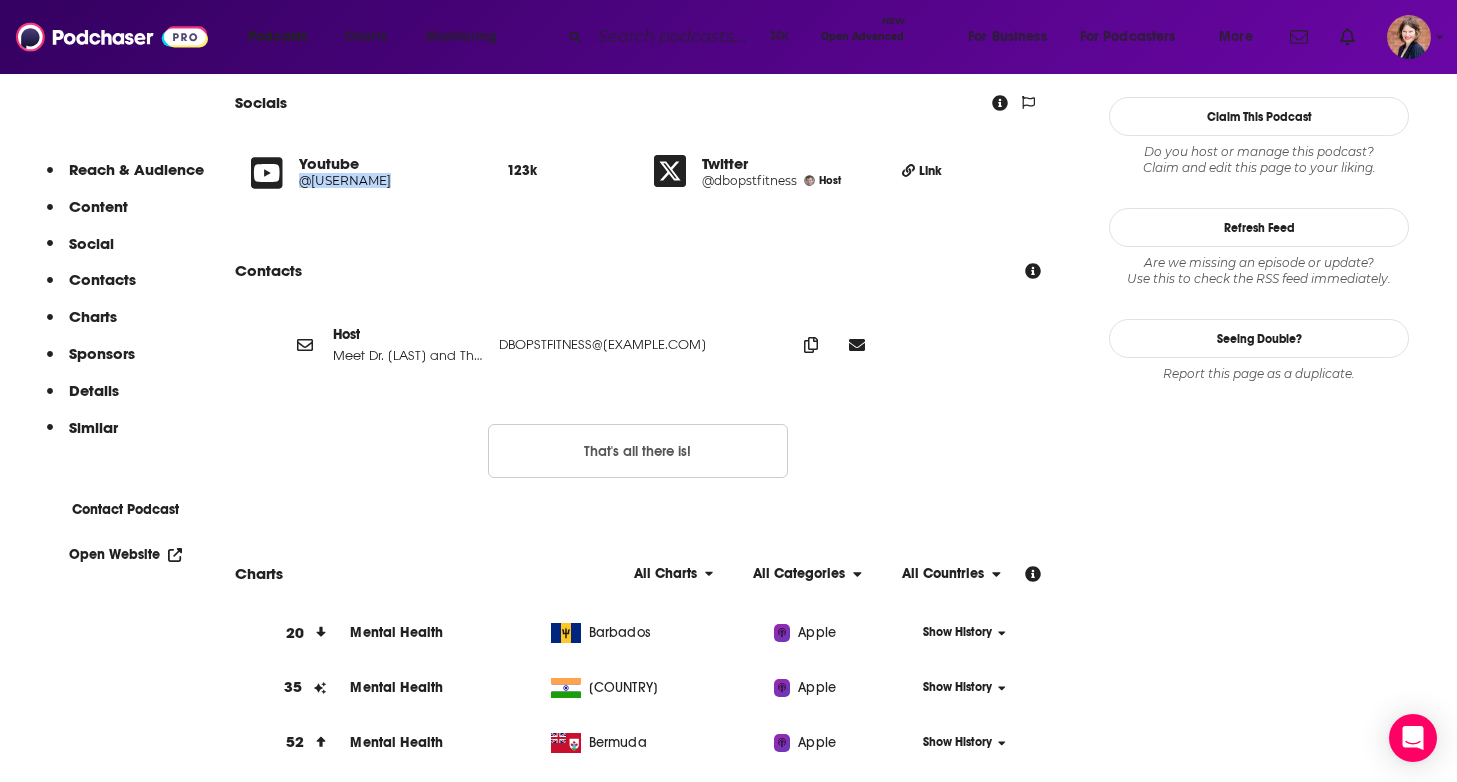 click on "@[USERNAME]" at bounding box center (387, 180) 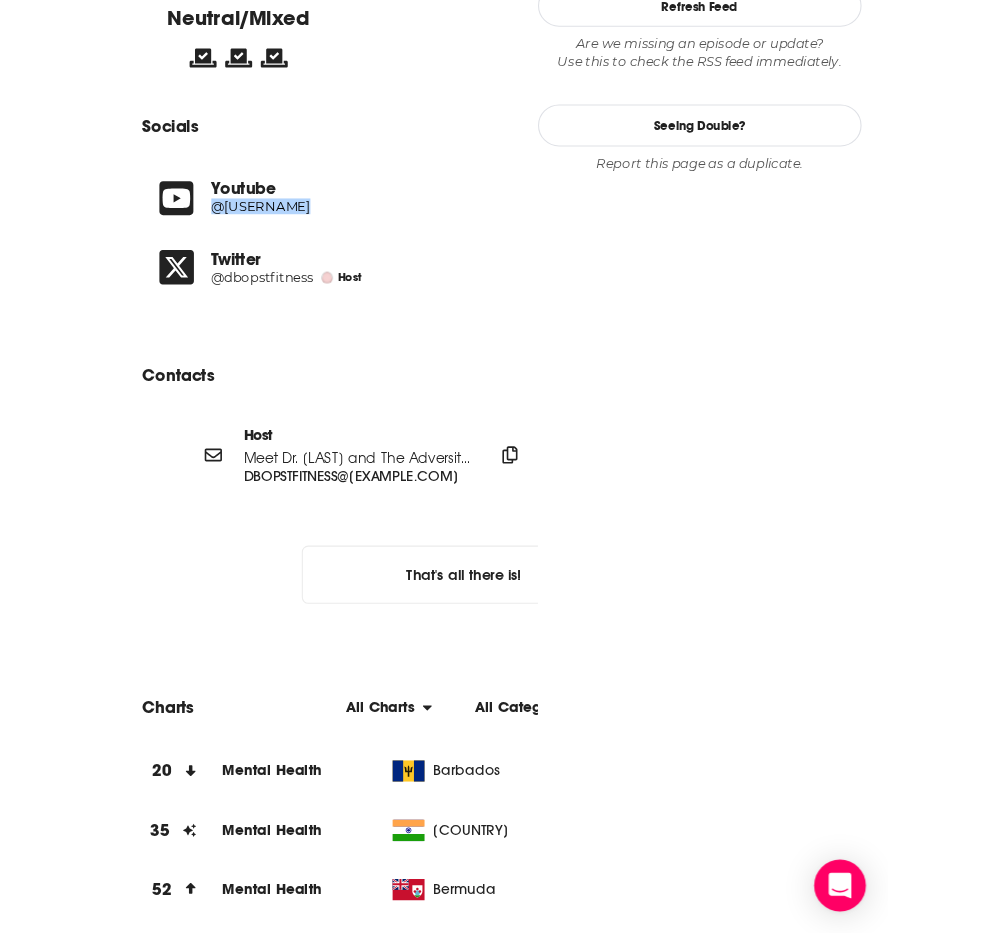 scroll, scrollTop: 0, scrollLeft: 0, axis: both 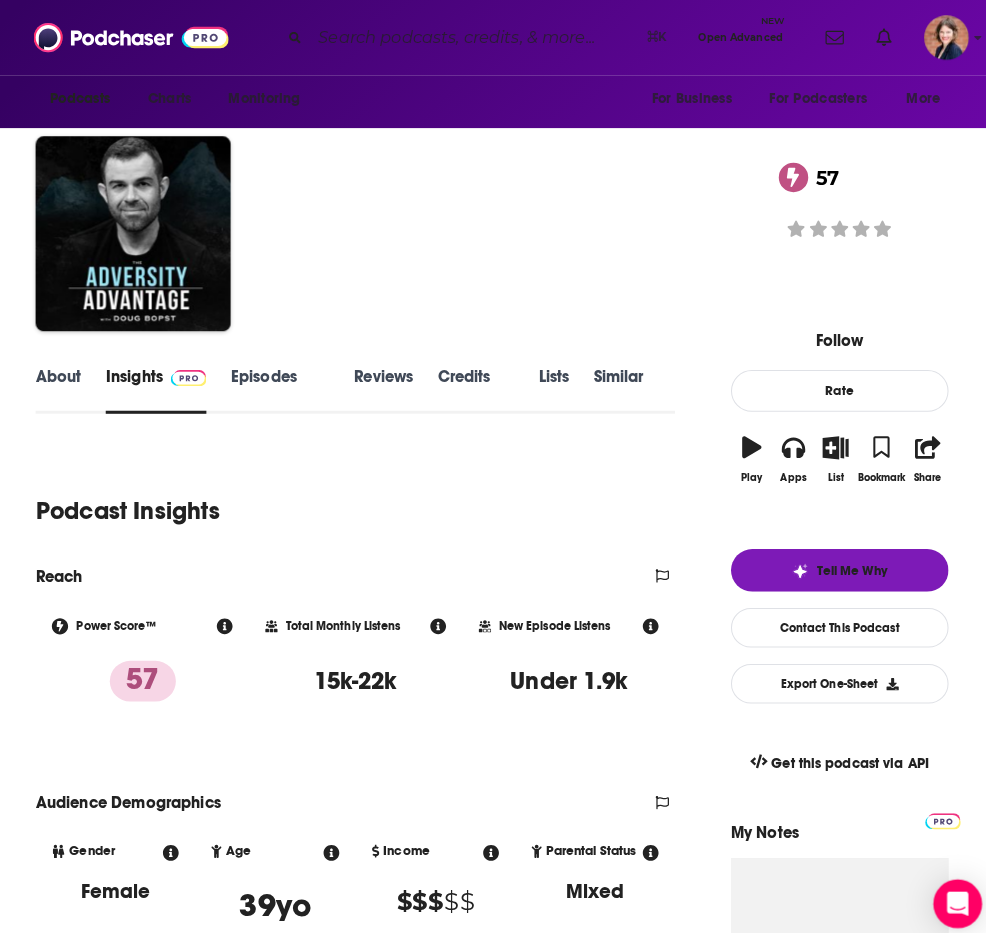 click on "About" at bounding box center (57, 384) 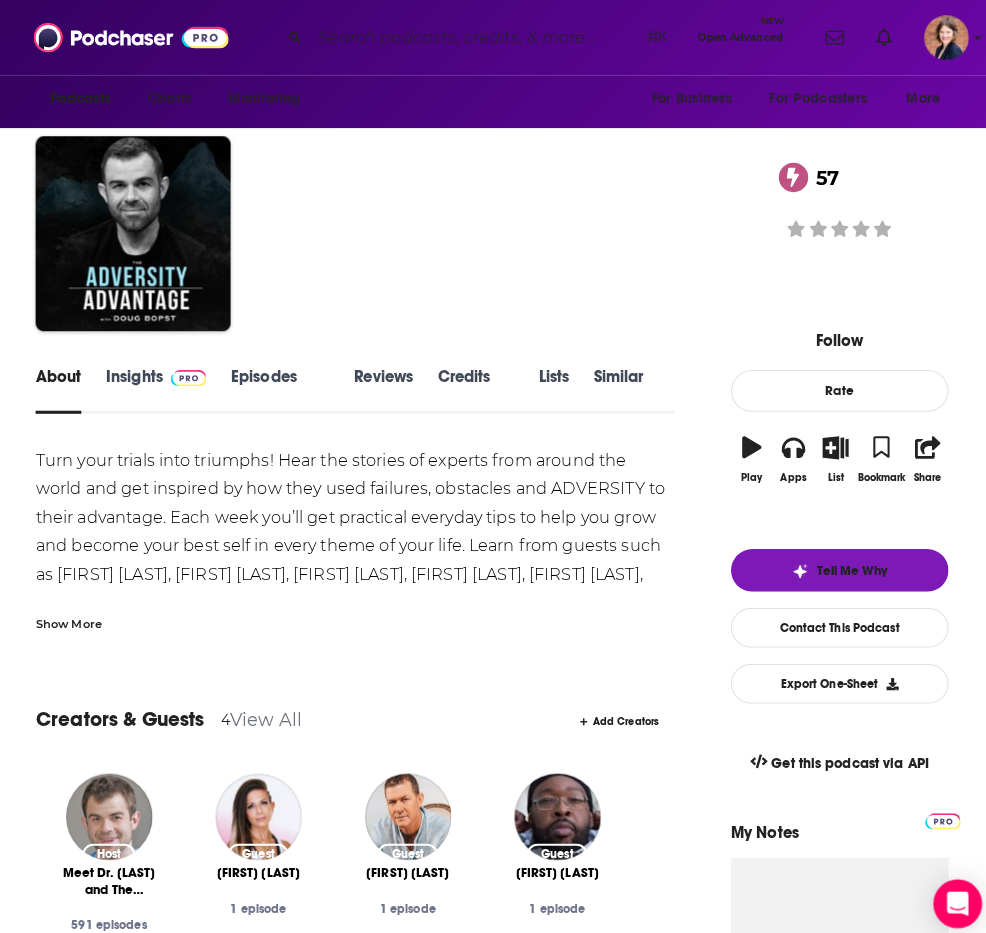 click on "Show More" at bounding box center [67, 612] 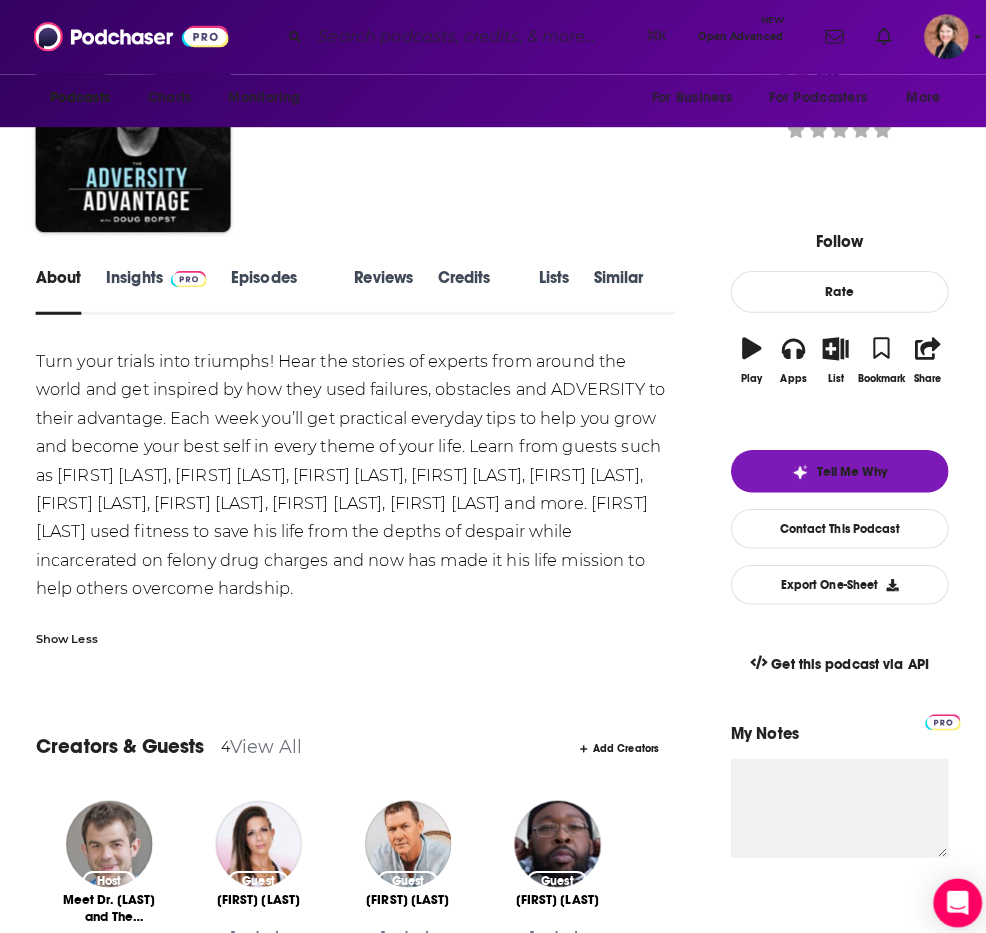 scroll, scrollTop: 98, scrollLeft: 0, axis: vertical 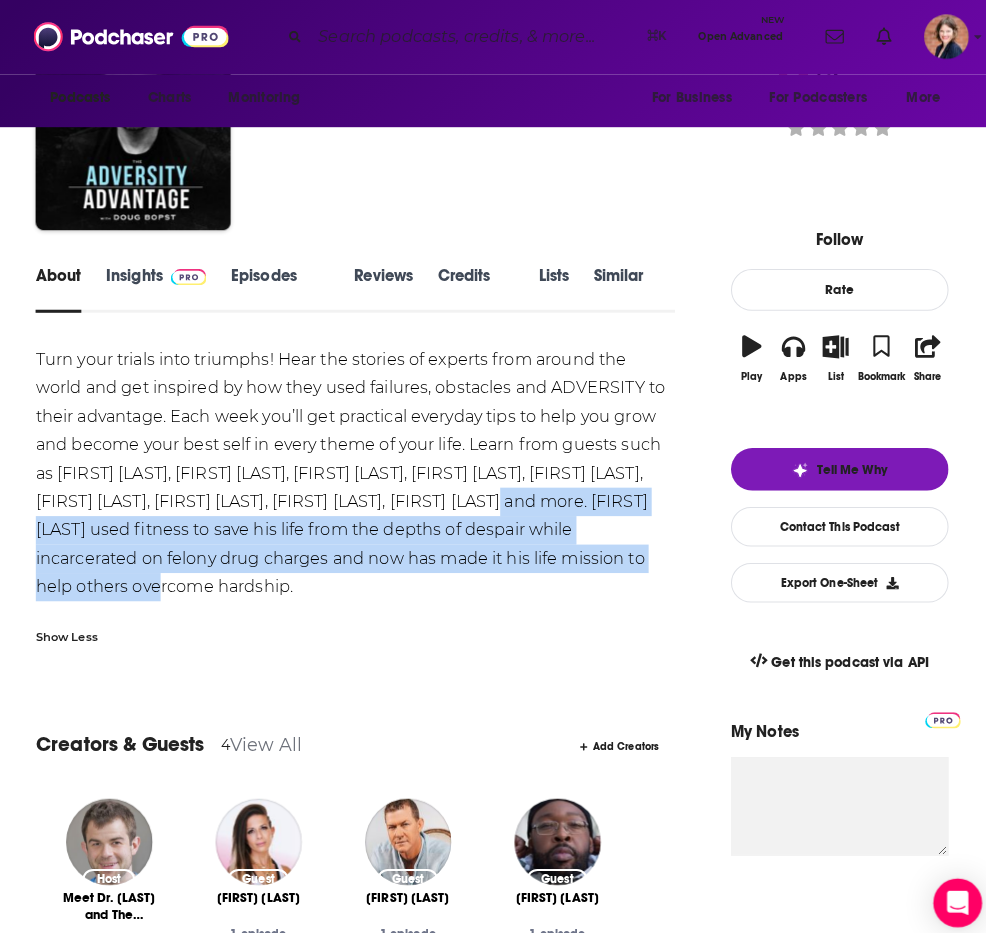 drag, startPoint x: 616, startPoint y: 490, endPoint x: 592, endPoint y: 570, distance: 83.52245 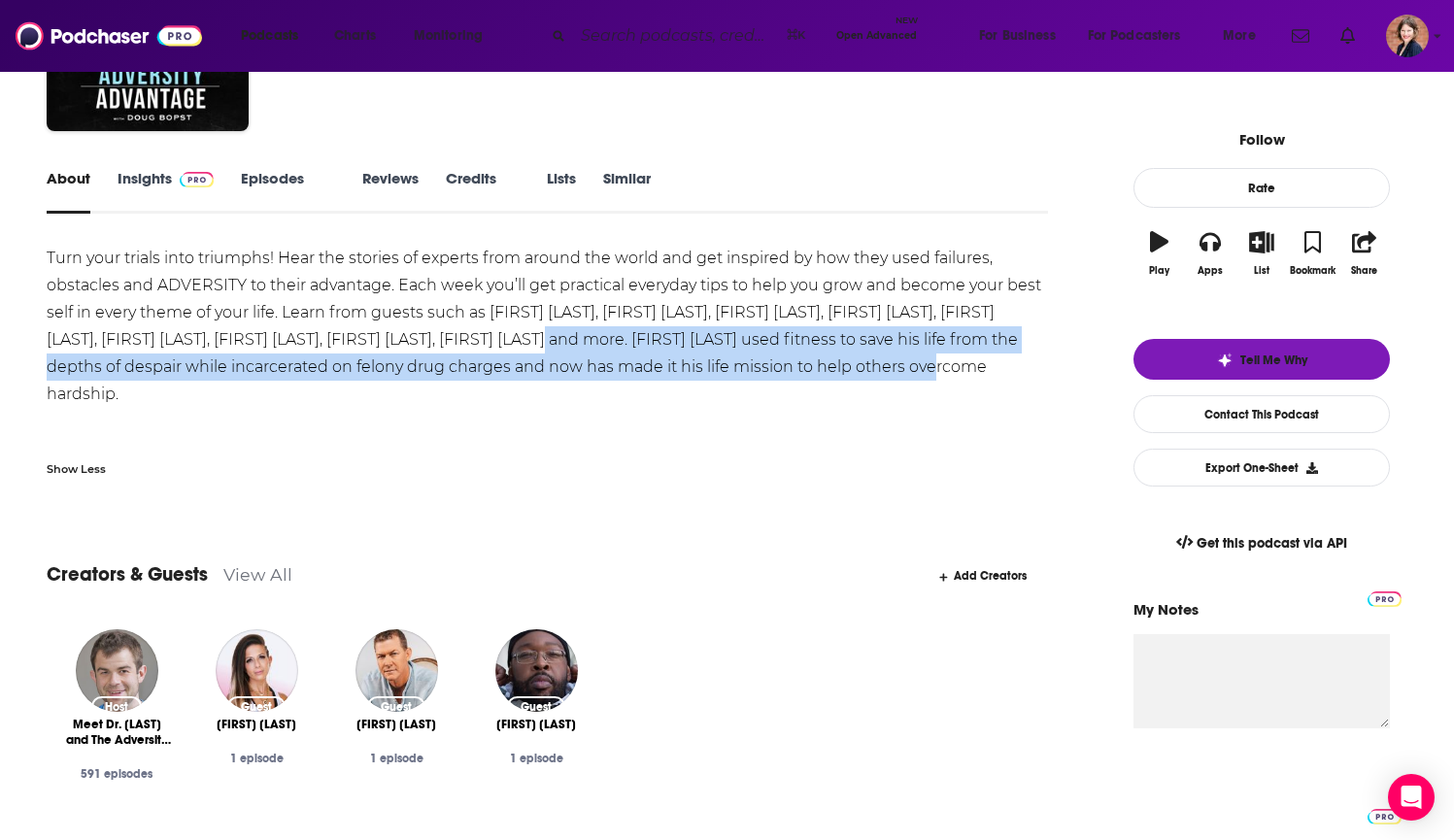 scroll, scrollTop: 97, scrollLeft: 0, axis: vertical 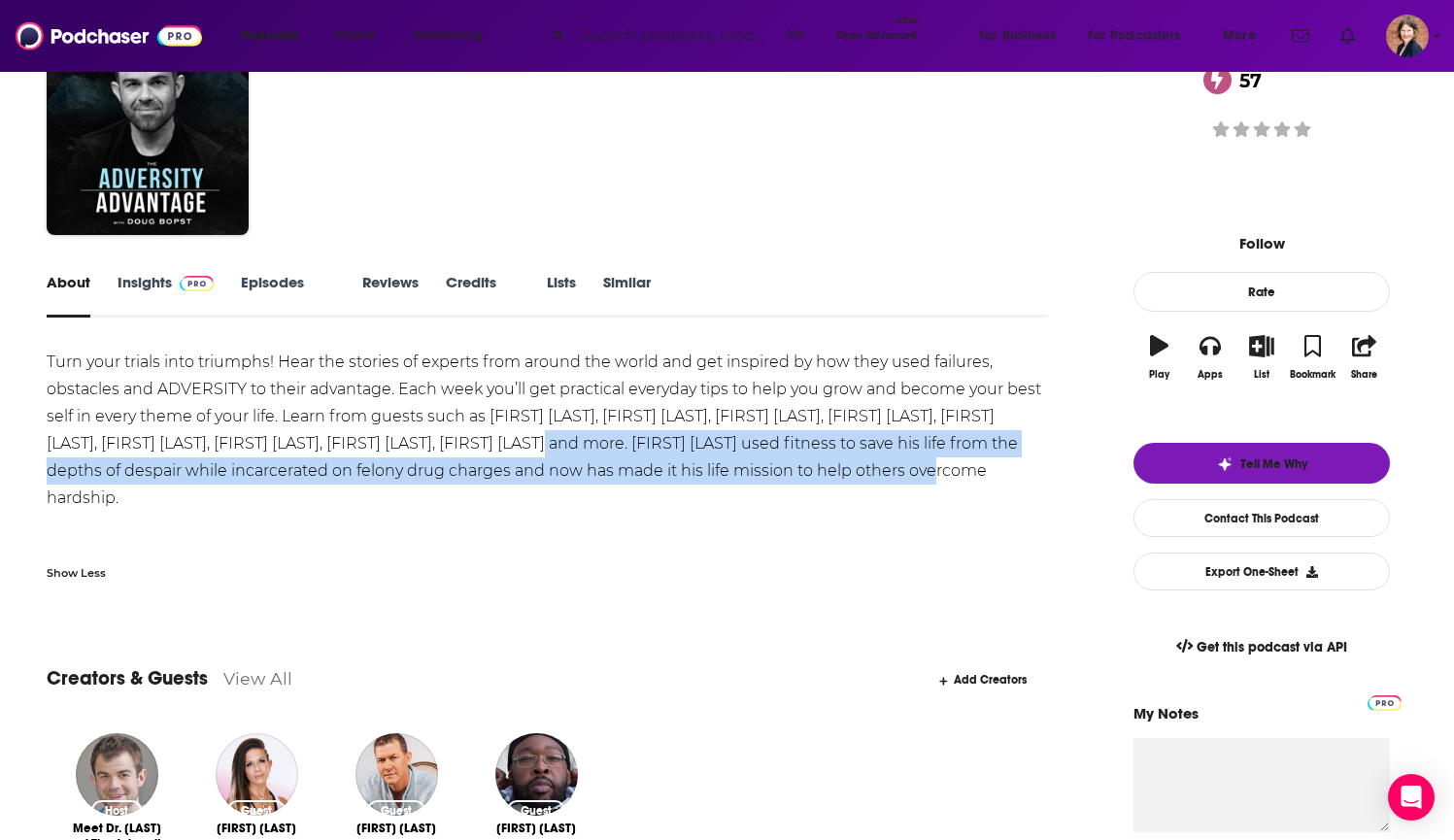 click on "Episodes 591" at bounding box center (287, 295) 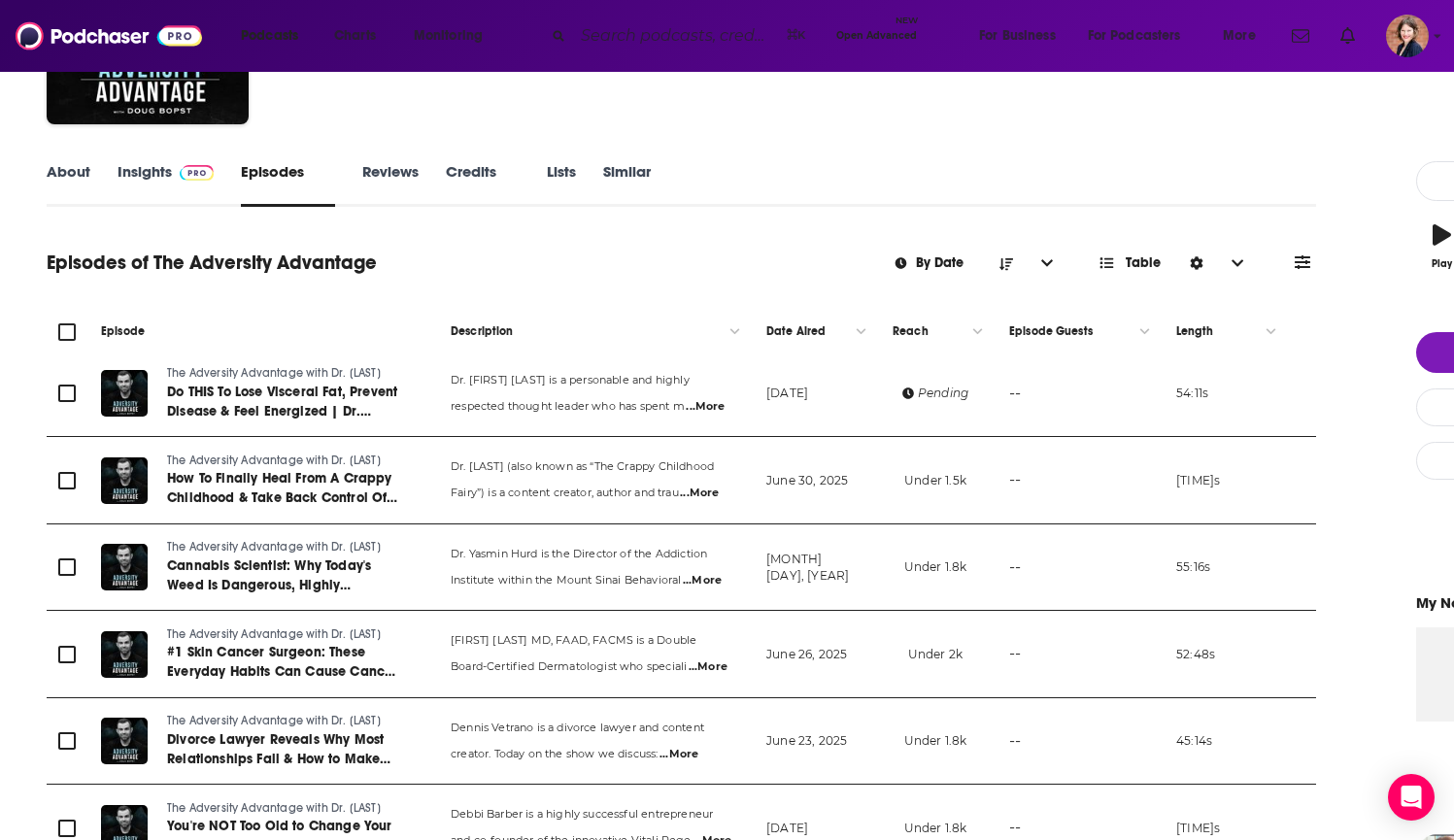scroll, scrollTop: 214, scrollLeft: 0, axis: vertical 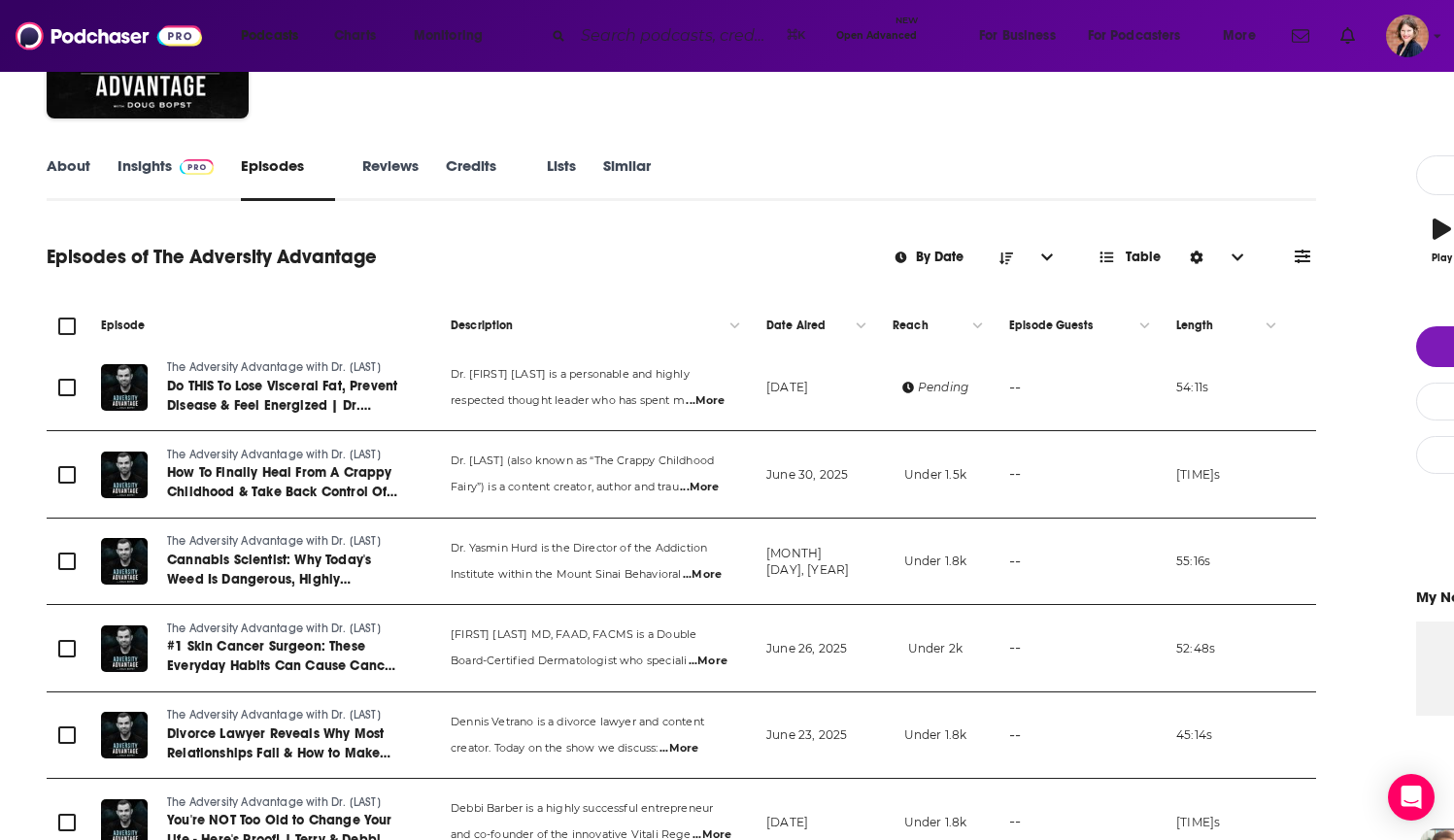 click on "...More" at bounding box center [705, 401] 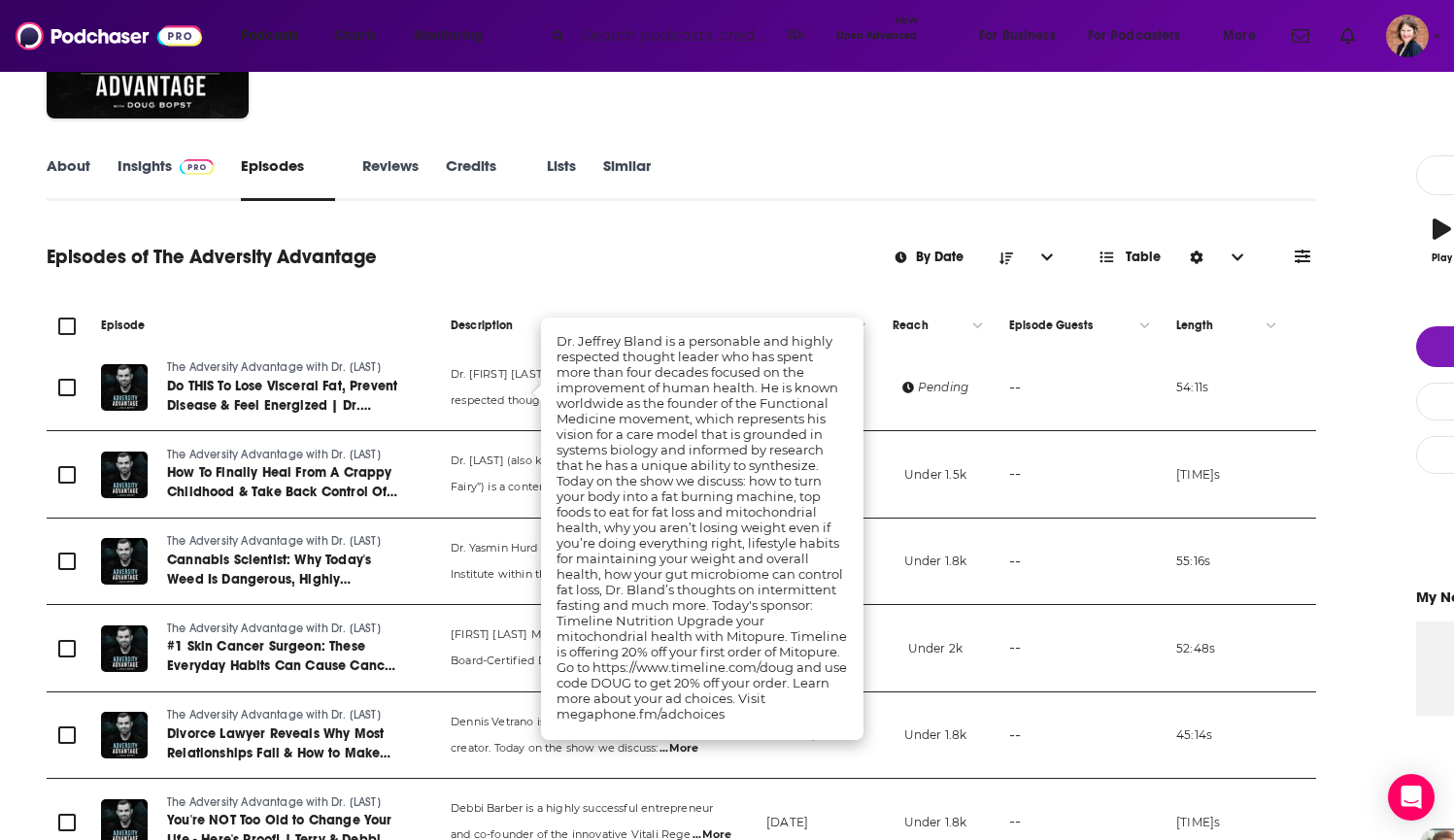 click on "About" at bounding box center (68, 179) 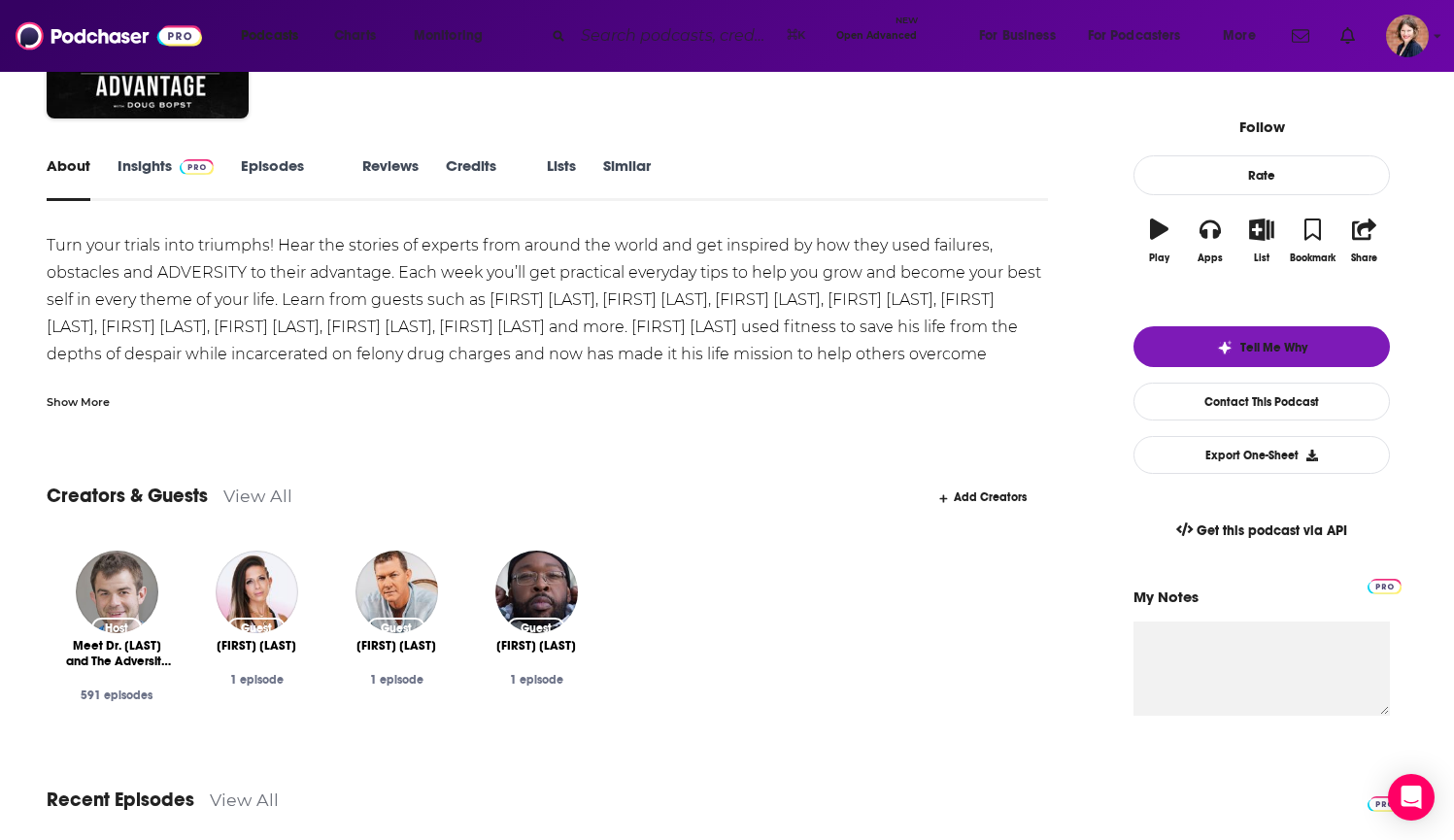 scroll, scrollTop: 0, scrollLeft: 0, axis: both 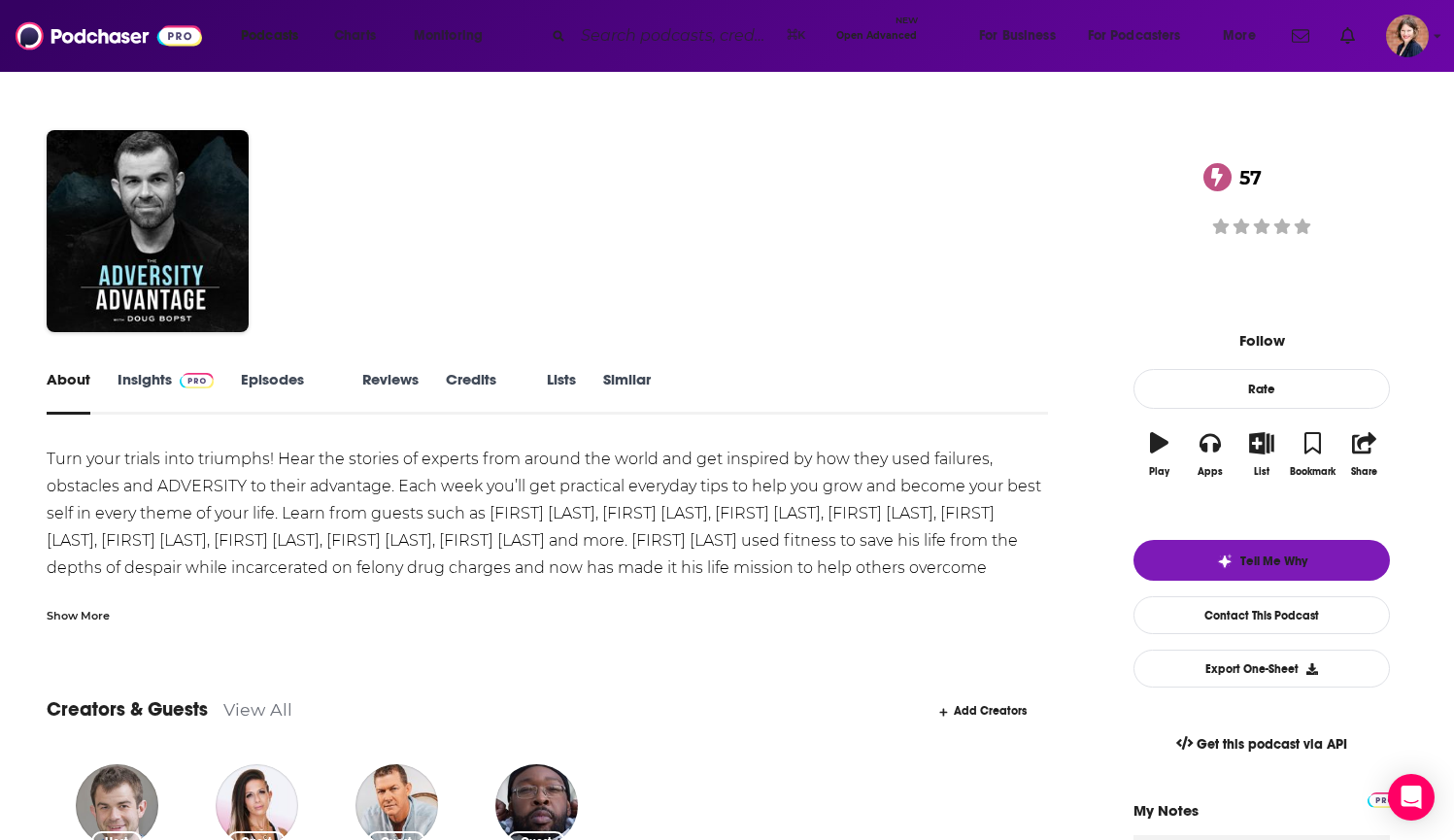 click on "Insights" at bounding box center (165, 392) 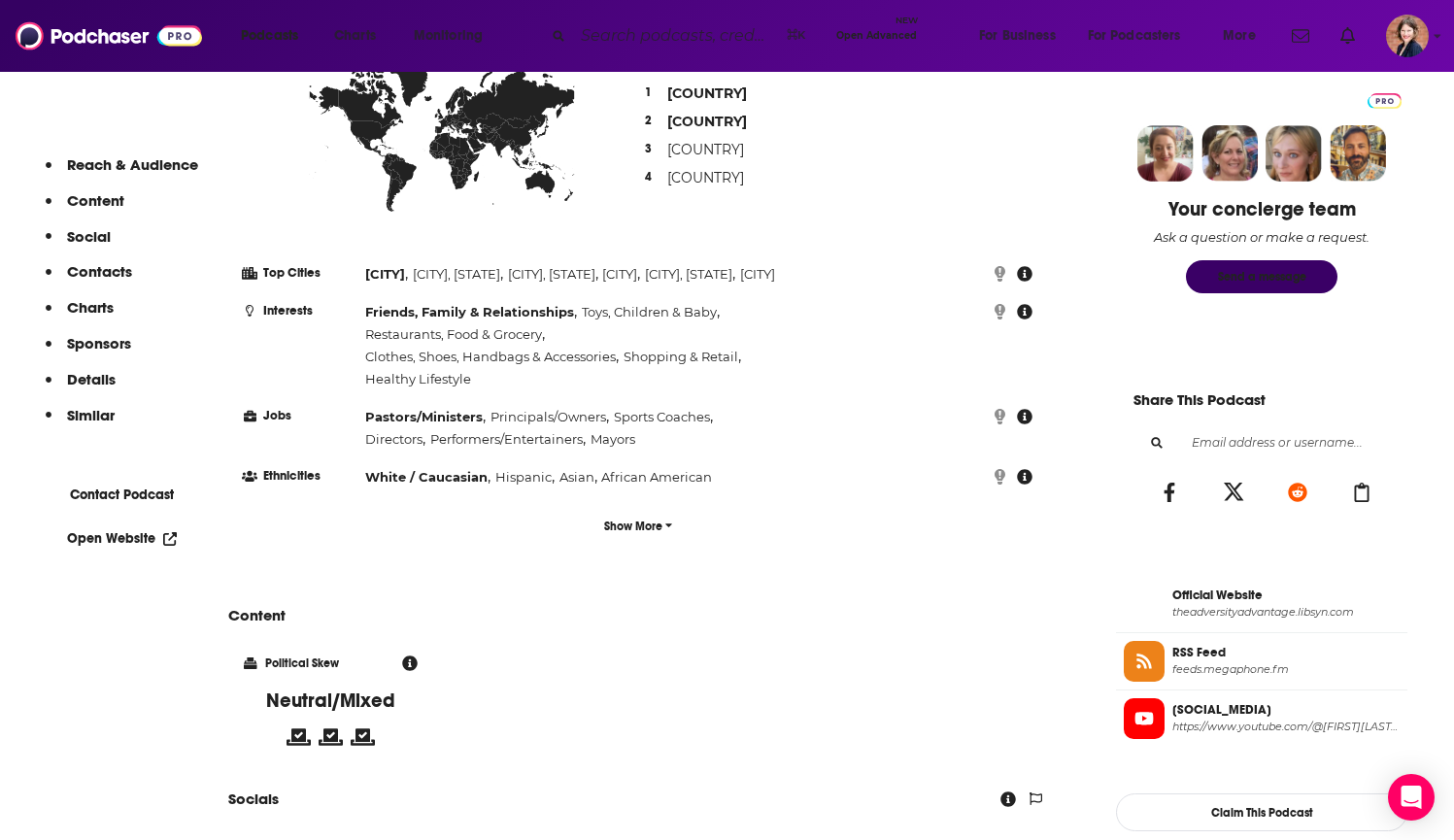 scroll, scrollTop: 1279, scrollLeft: 0, axis: vertical 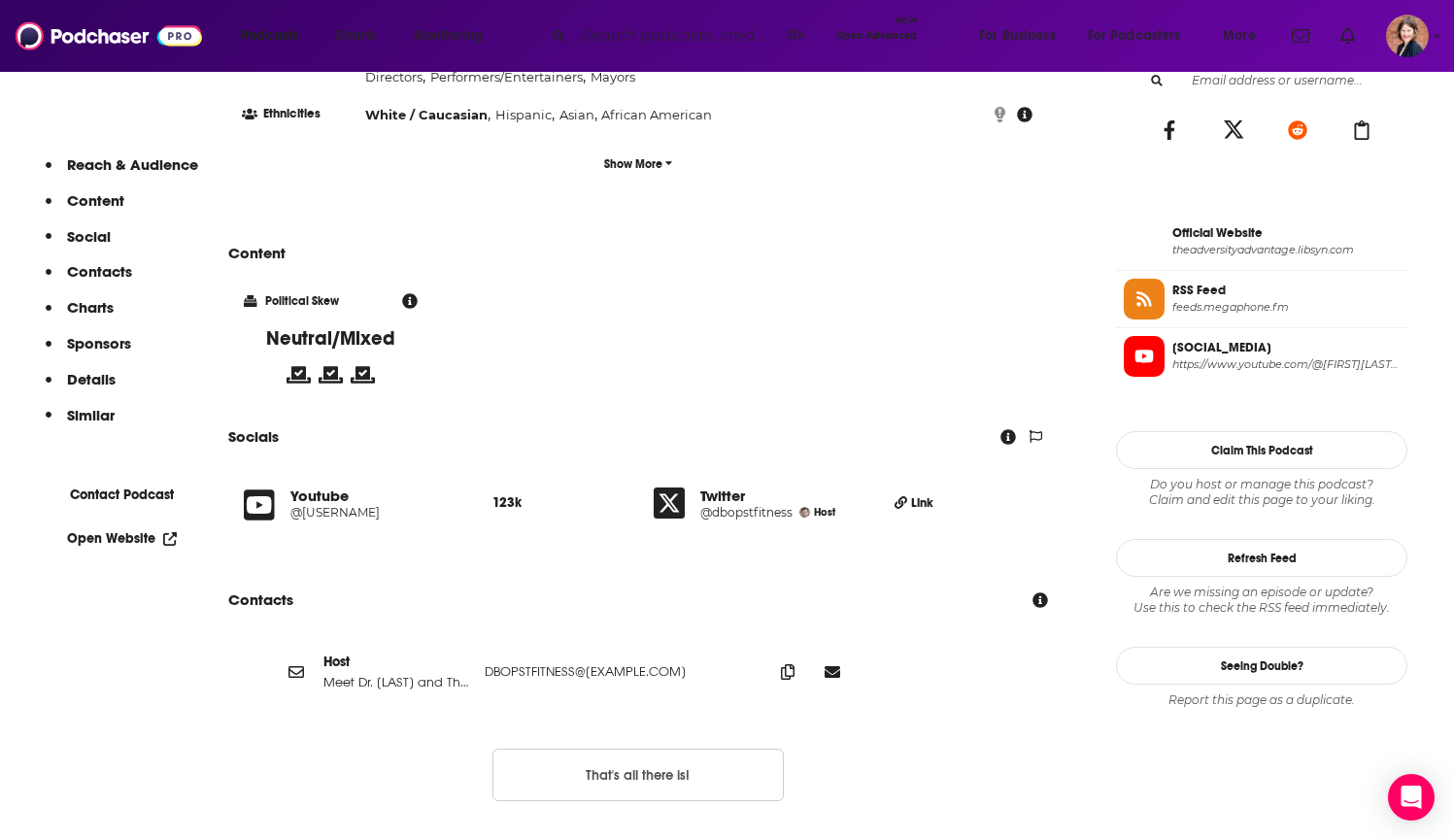 click on "@[USERNAME]" at bounding box center [376, 512] 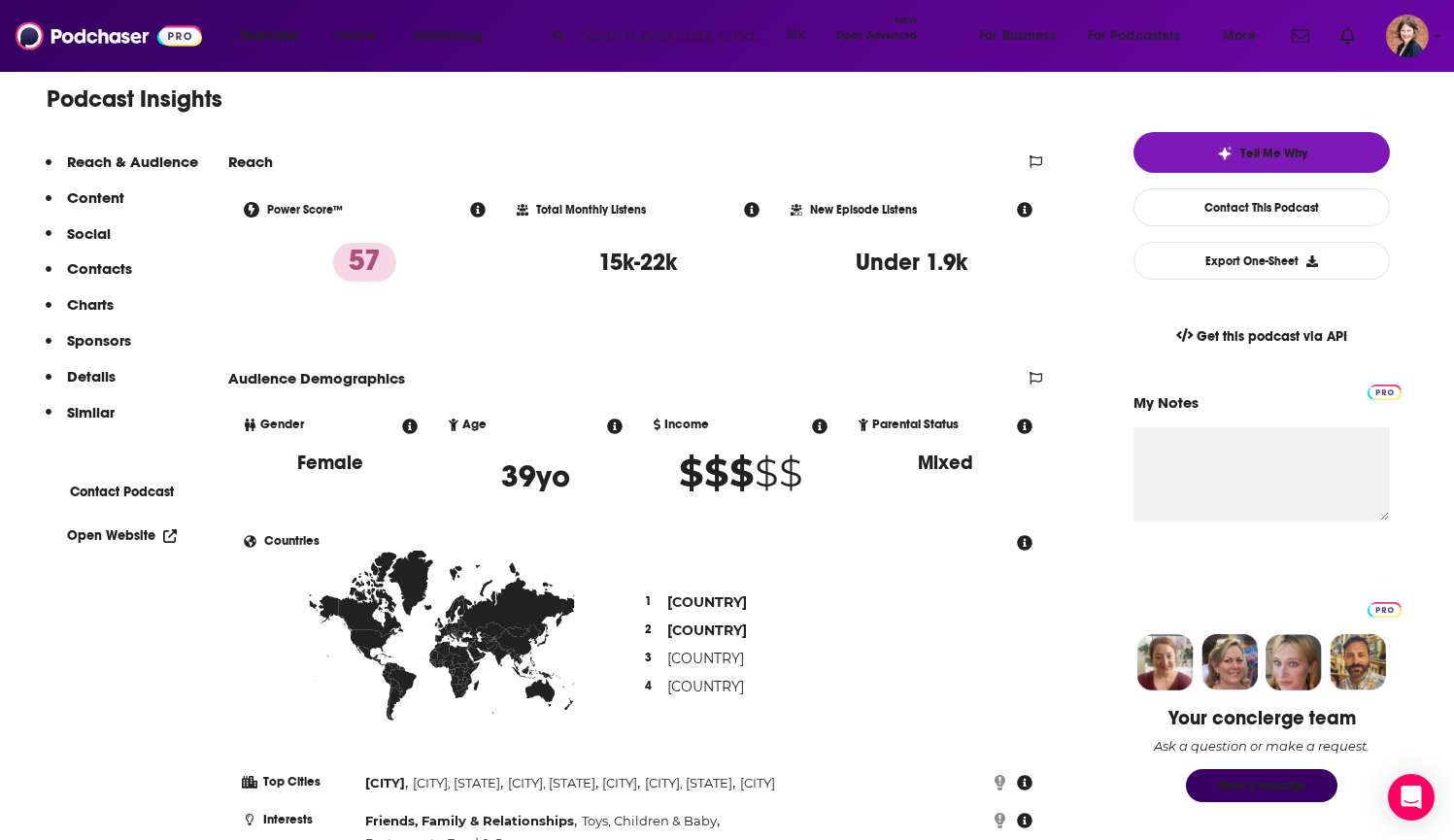 scroll, scrollTop: 73, scrollLeft: 0, axis: vertical 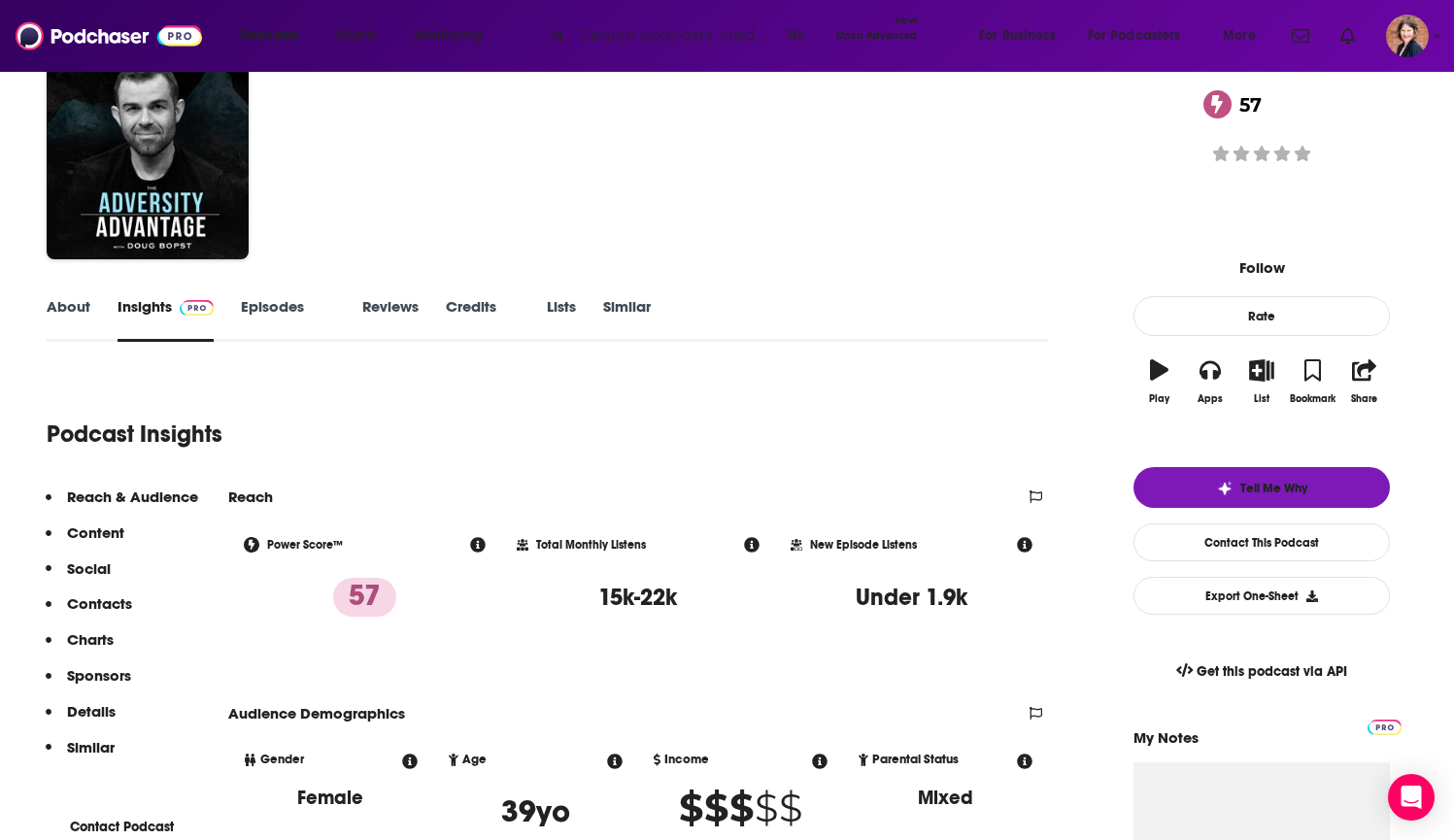 click on "Episodes 591" at bounding box center (287, 319) 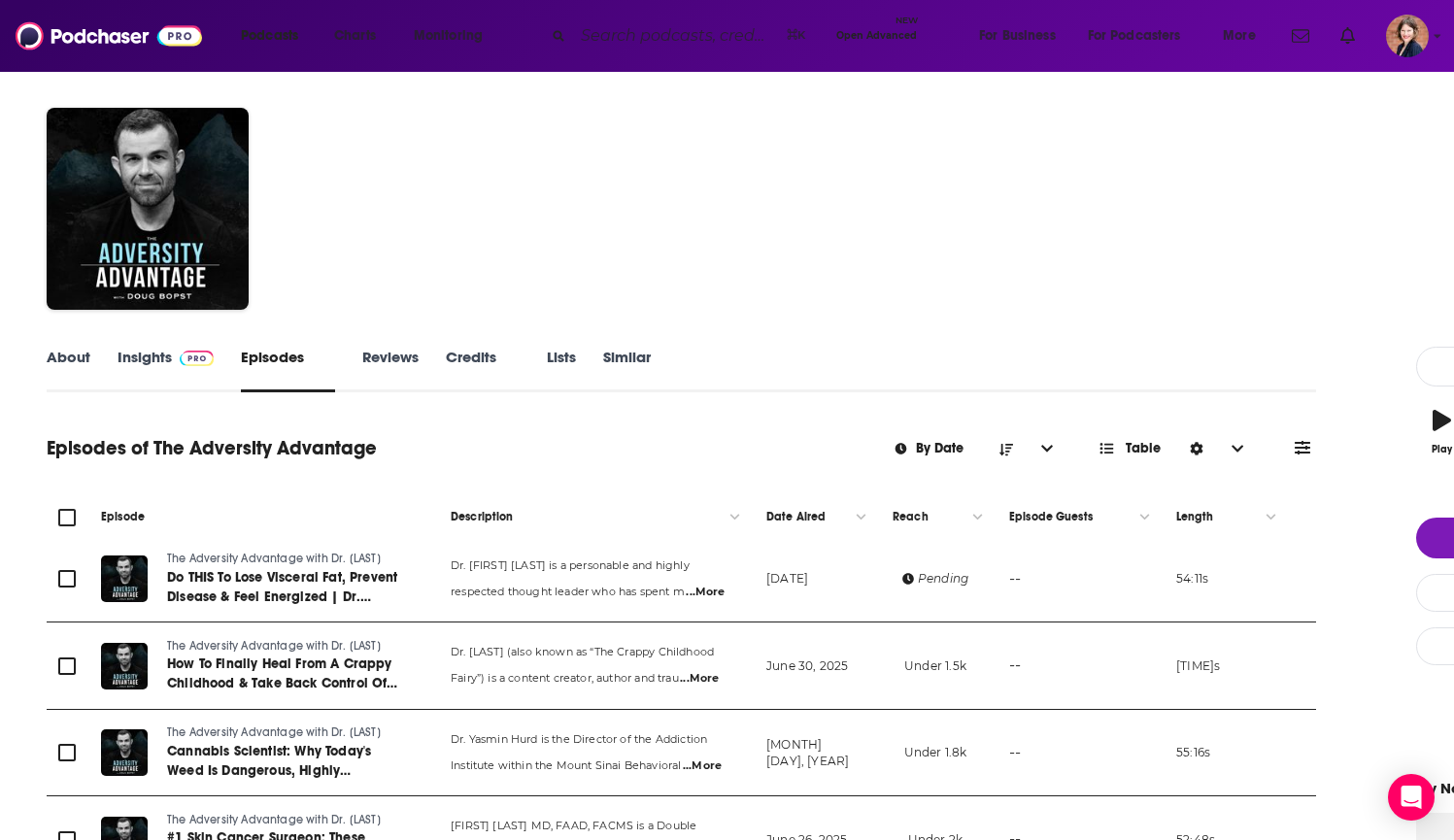 scroll, scrollTop: 228, scrollLeft: 0, axis: vertical 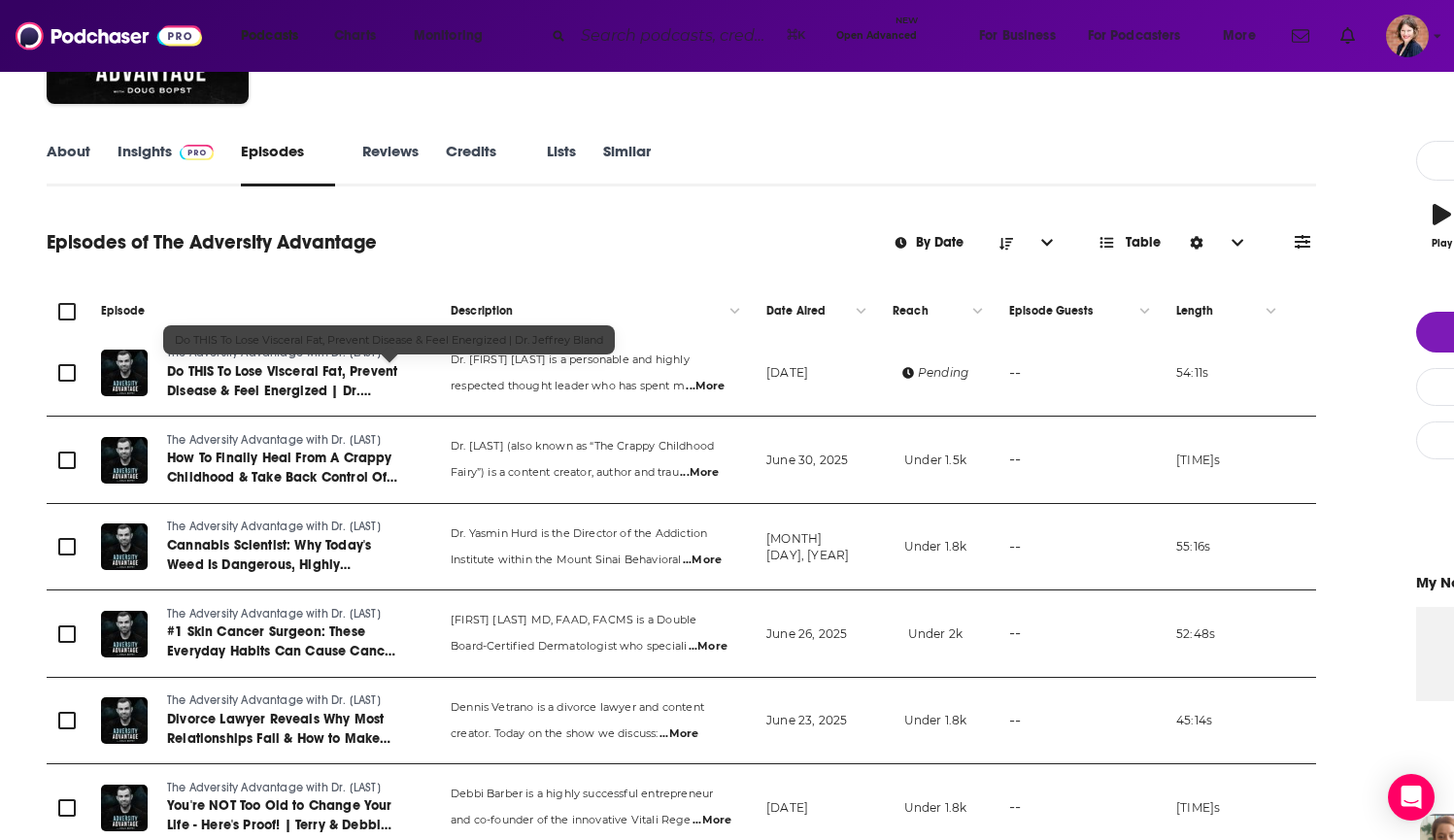 click on "Do THIS To Lose Visceral Fat, Prevent Disease & Feel Energized | Dr. Jeffrey Bland" at bounding box center (284, 382) 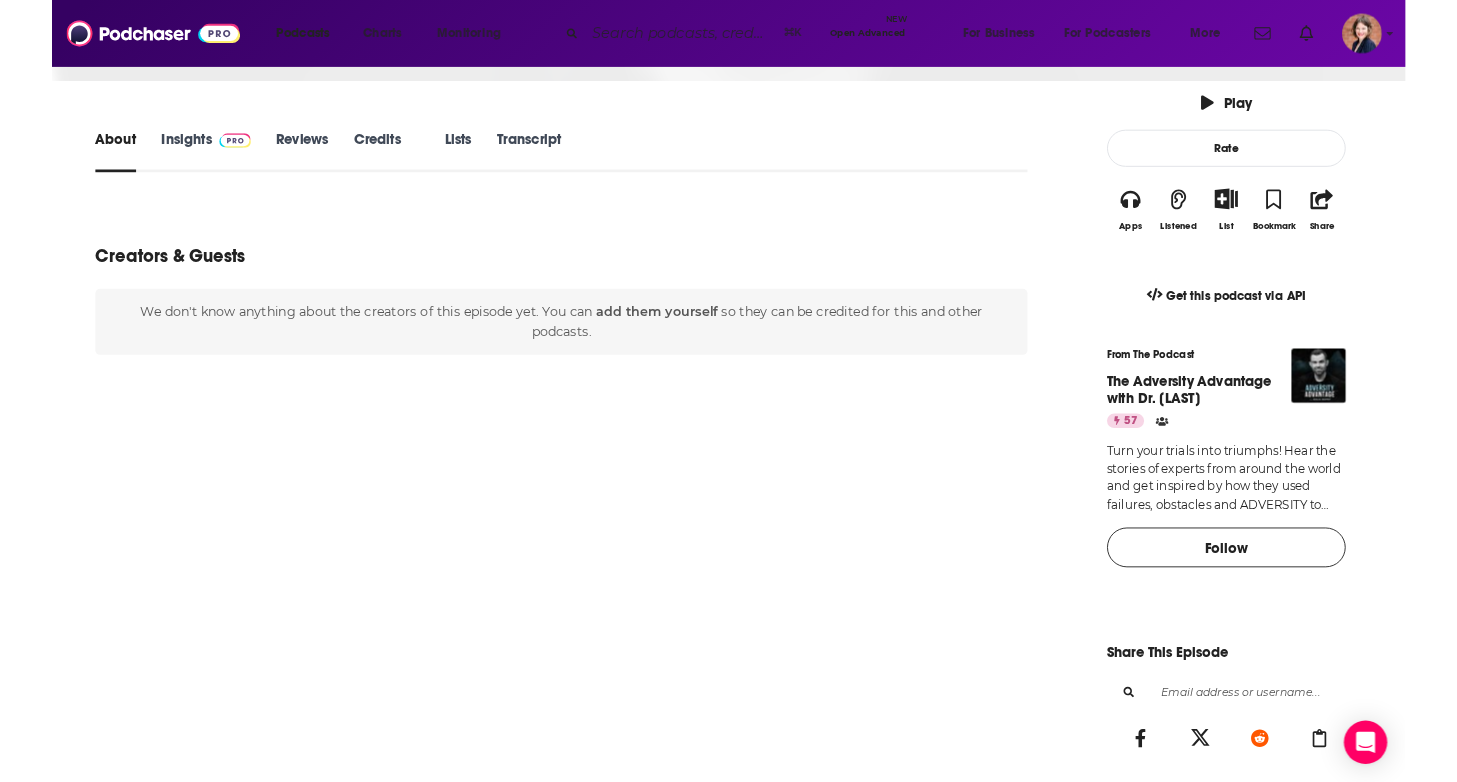 scroll, scrollTop: 0, scrollLeft: 0, axis: both 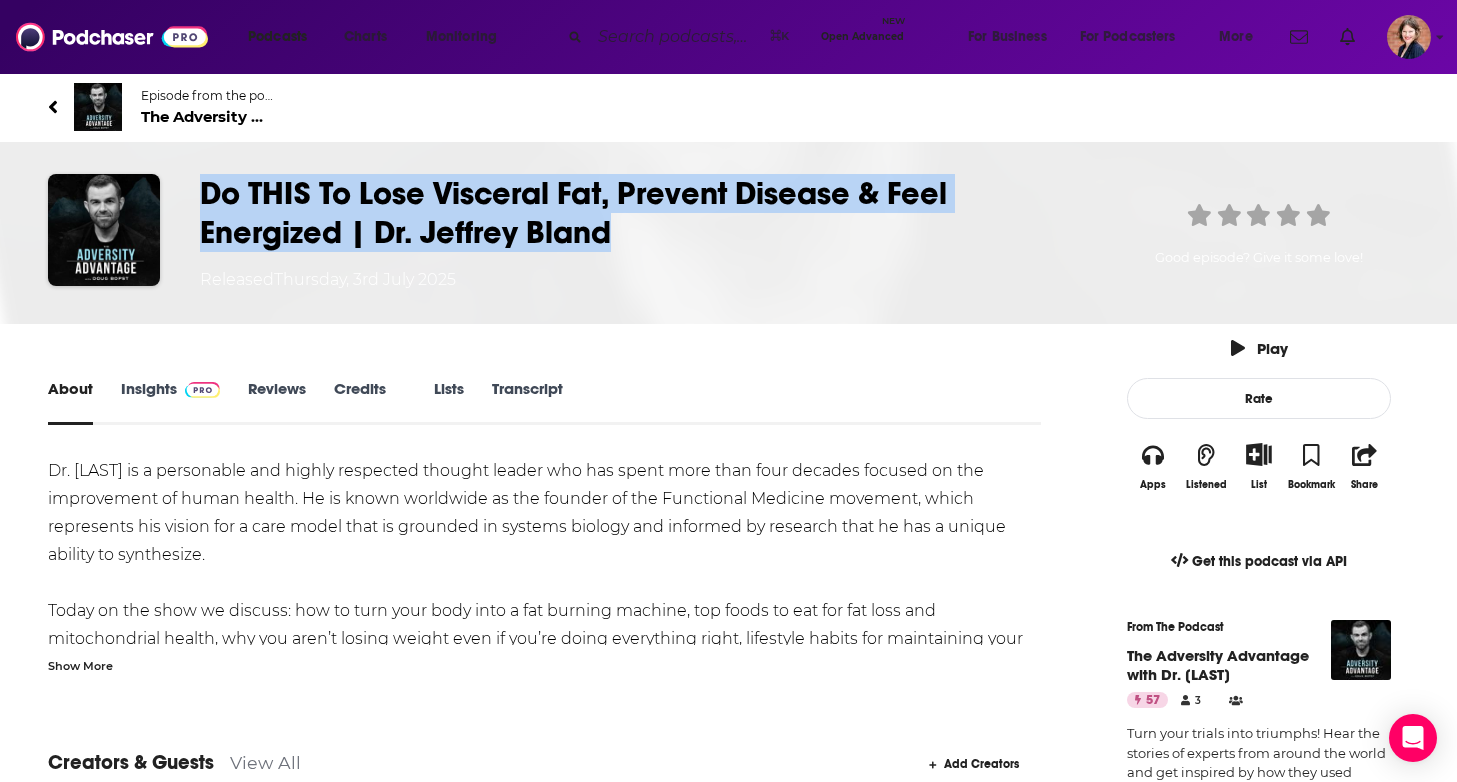 drag, startPoint x: 714, startPoint y: 229, endPoint x: 290, endPoint y: 192, distance: 425.61133 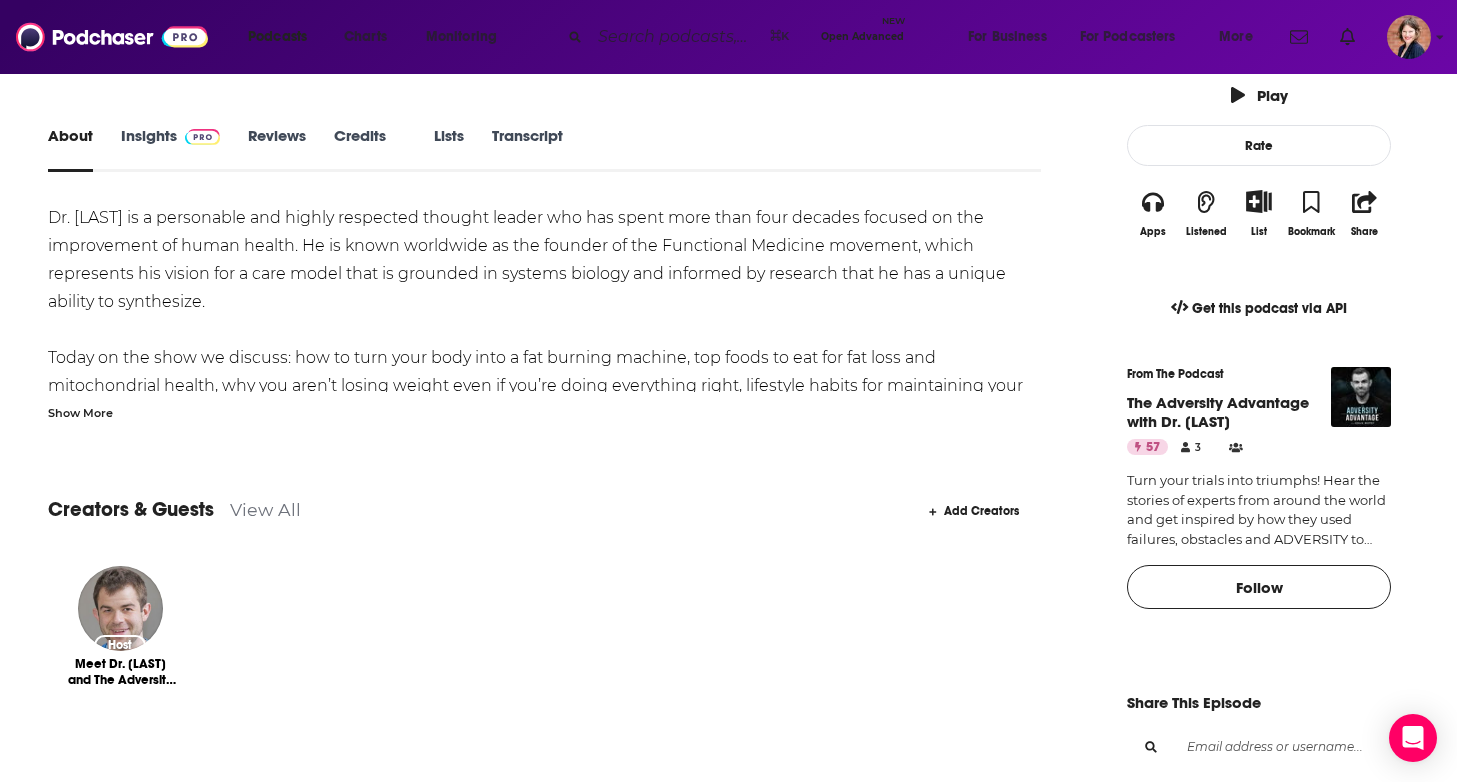 scroll, scrollTop: 0, scrollLeft: 0, axis: both 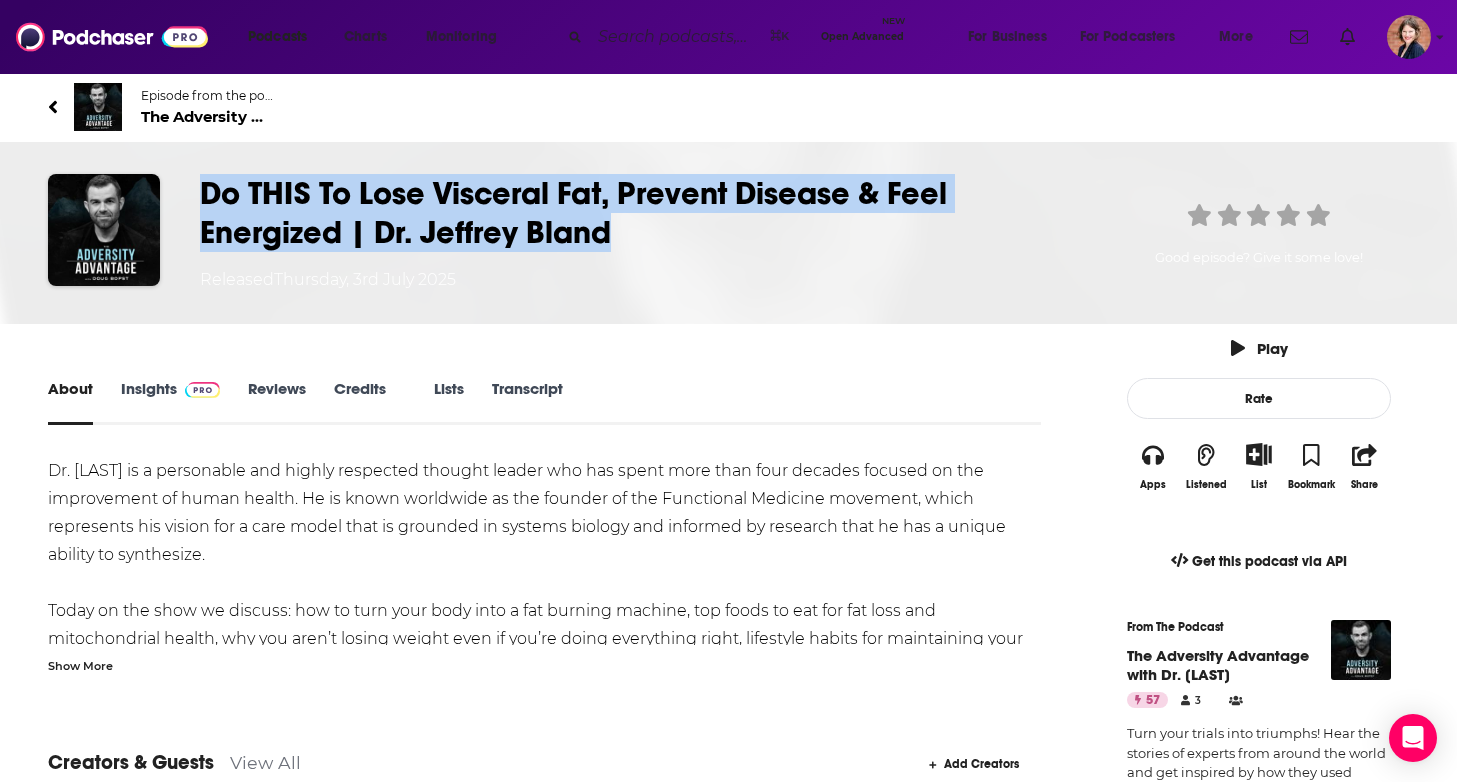 click at bounding box center (53, 106) 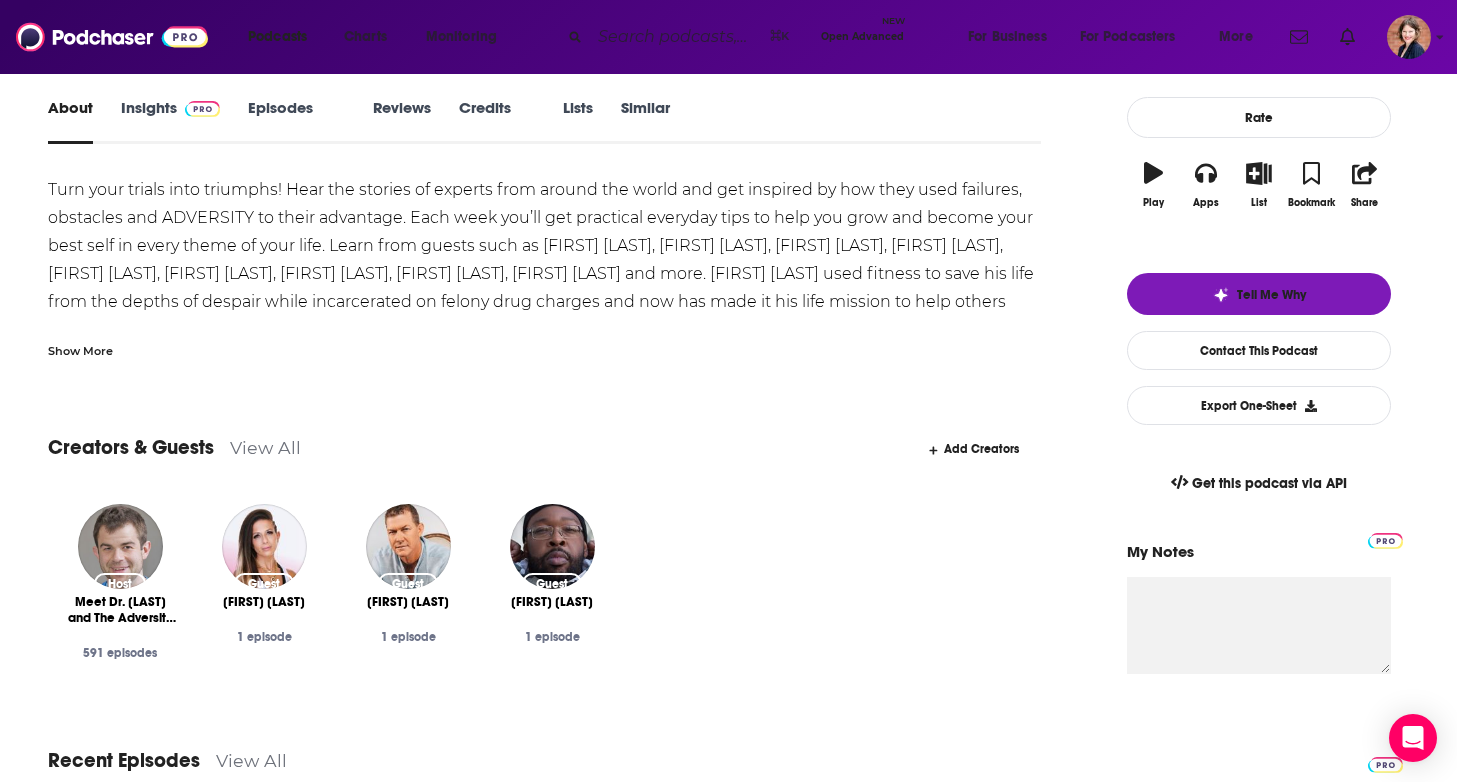 scroll, scrollTop: 140, scrollLeft: 0, axis: vertical 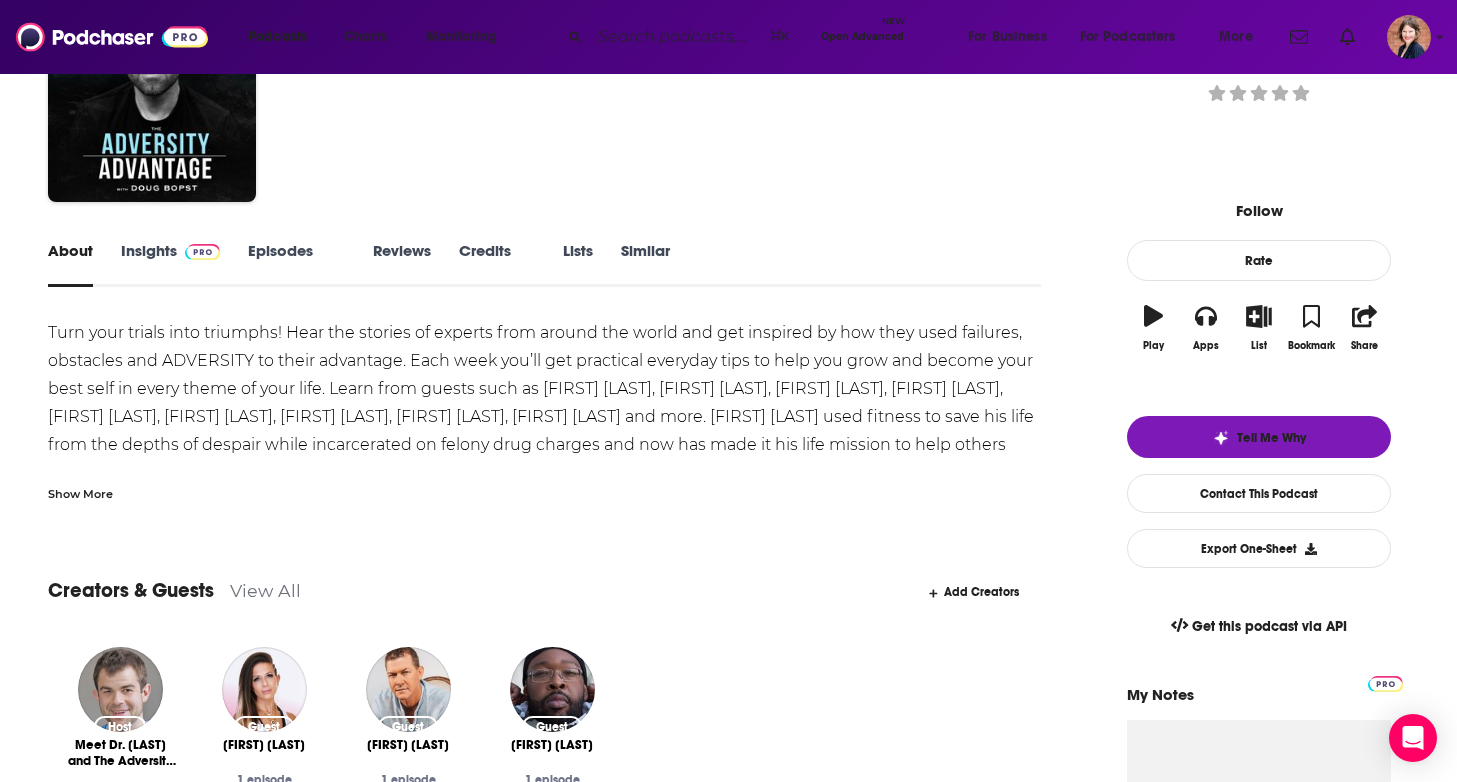 click on "Episodes 591" at bounding box center [296, 264] 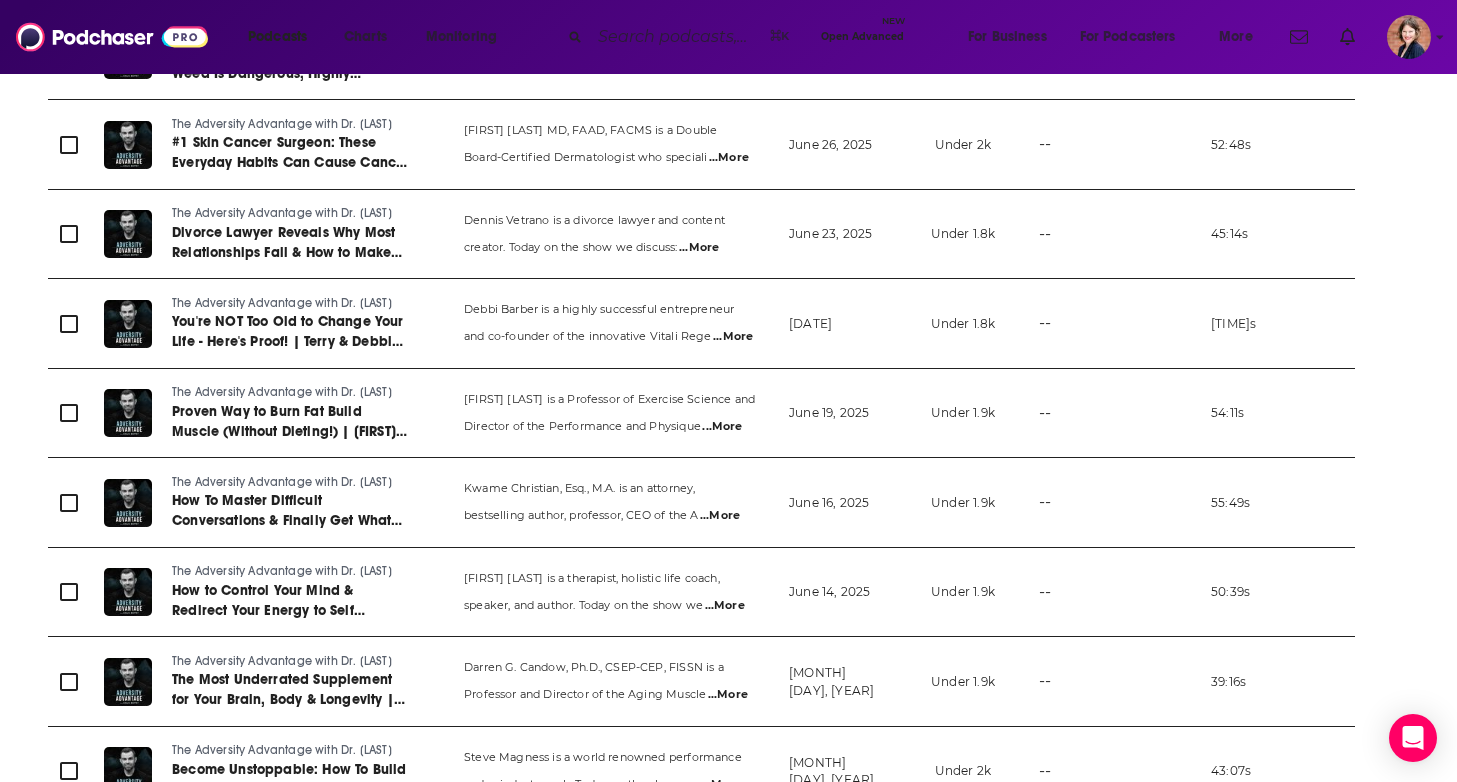 scroll, scrollTop: 769, scrollLeft: 0, axis: vertical 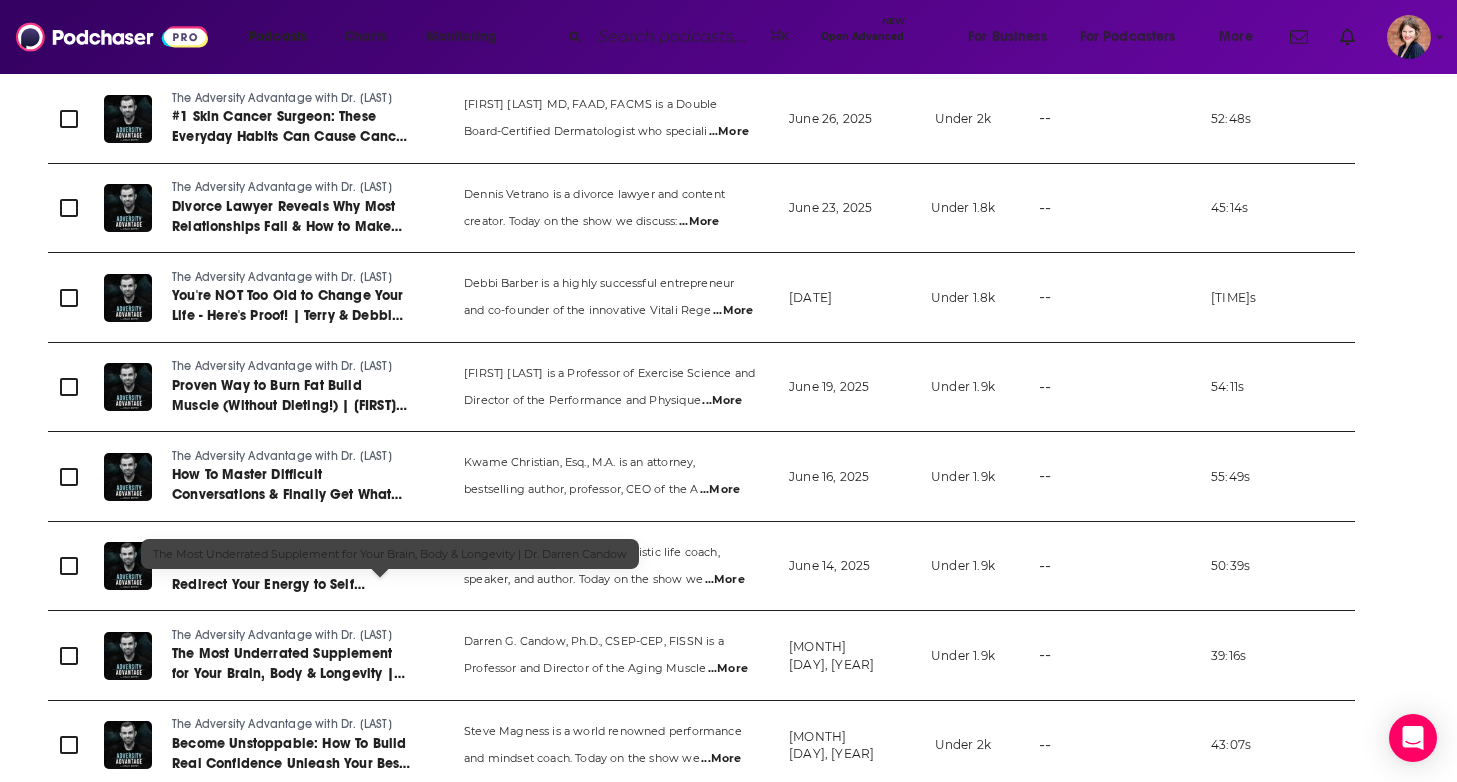 click on "The Most Underrated Supplement for Your Brain, Body & Longevity | Dr. Darren Candow" at bounding box center [288, 673] 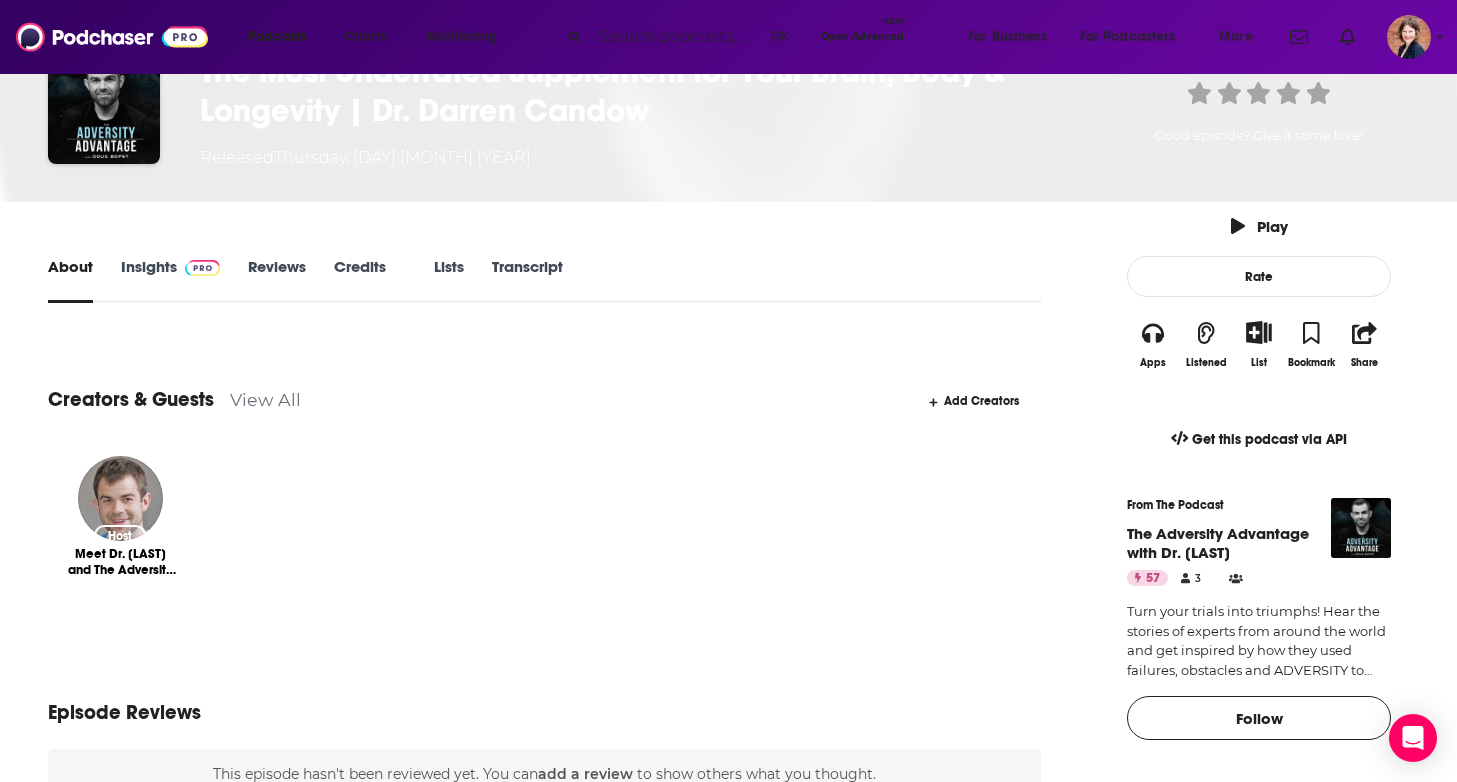 scroll, scrollTop: 231, scrollLeft: 0, axis: vertical 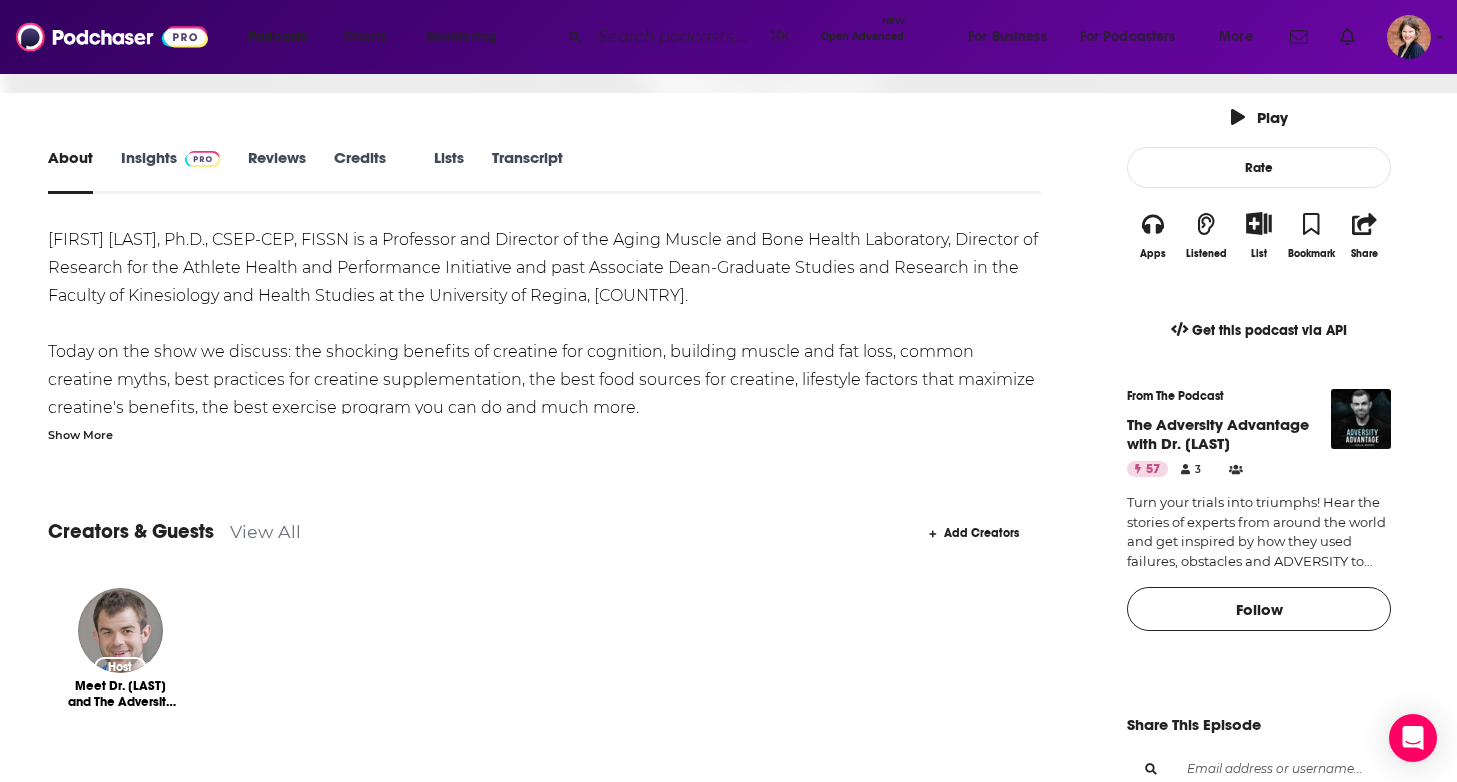 click on "Show More" at bounding box center [80, 433] 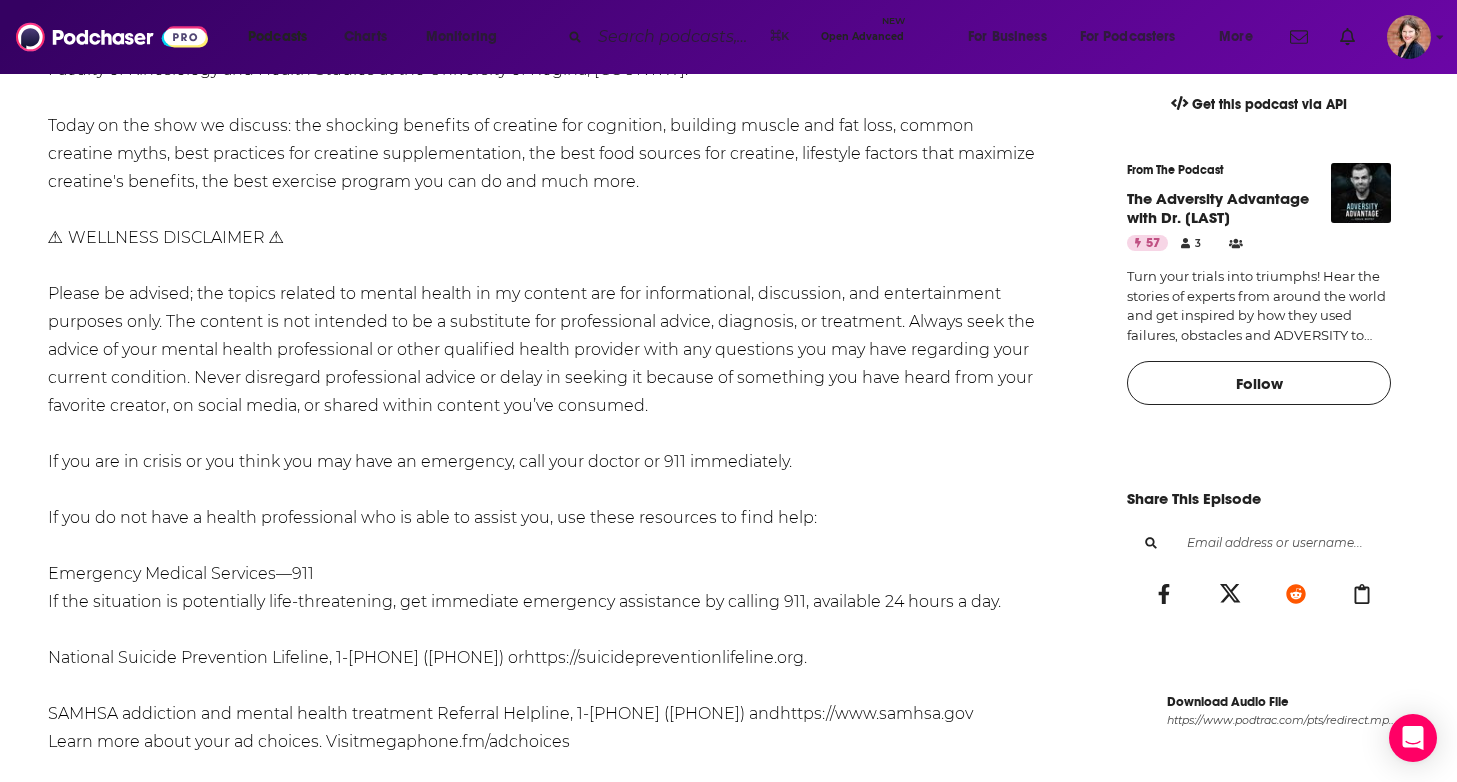 scroll, scrollTop: 0, scrollLeft: 0, axis: both 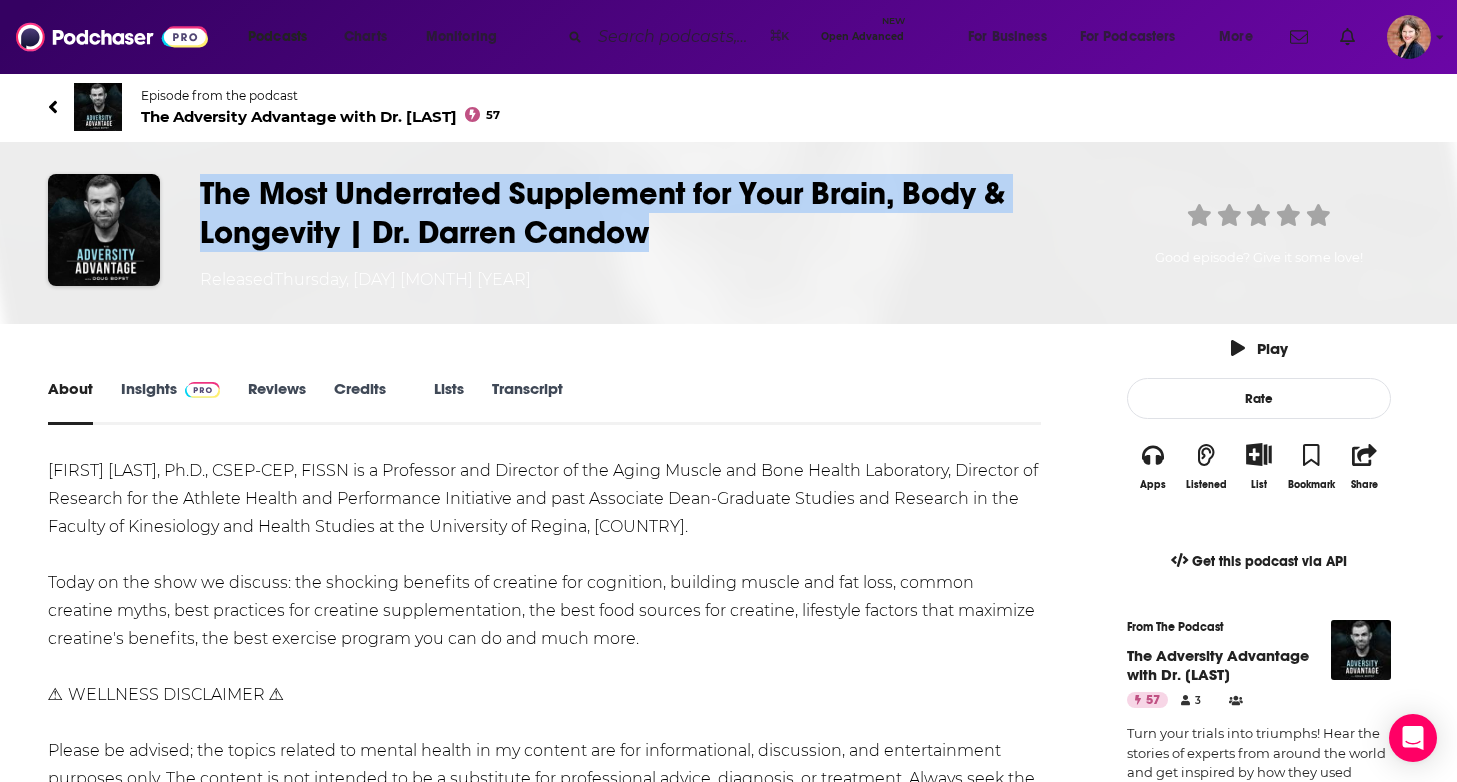 drag, startPoint x: 861, startPoint y: 229, endPoint x: 288, endPoint y: 195, distance: 574.0078 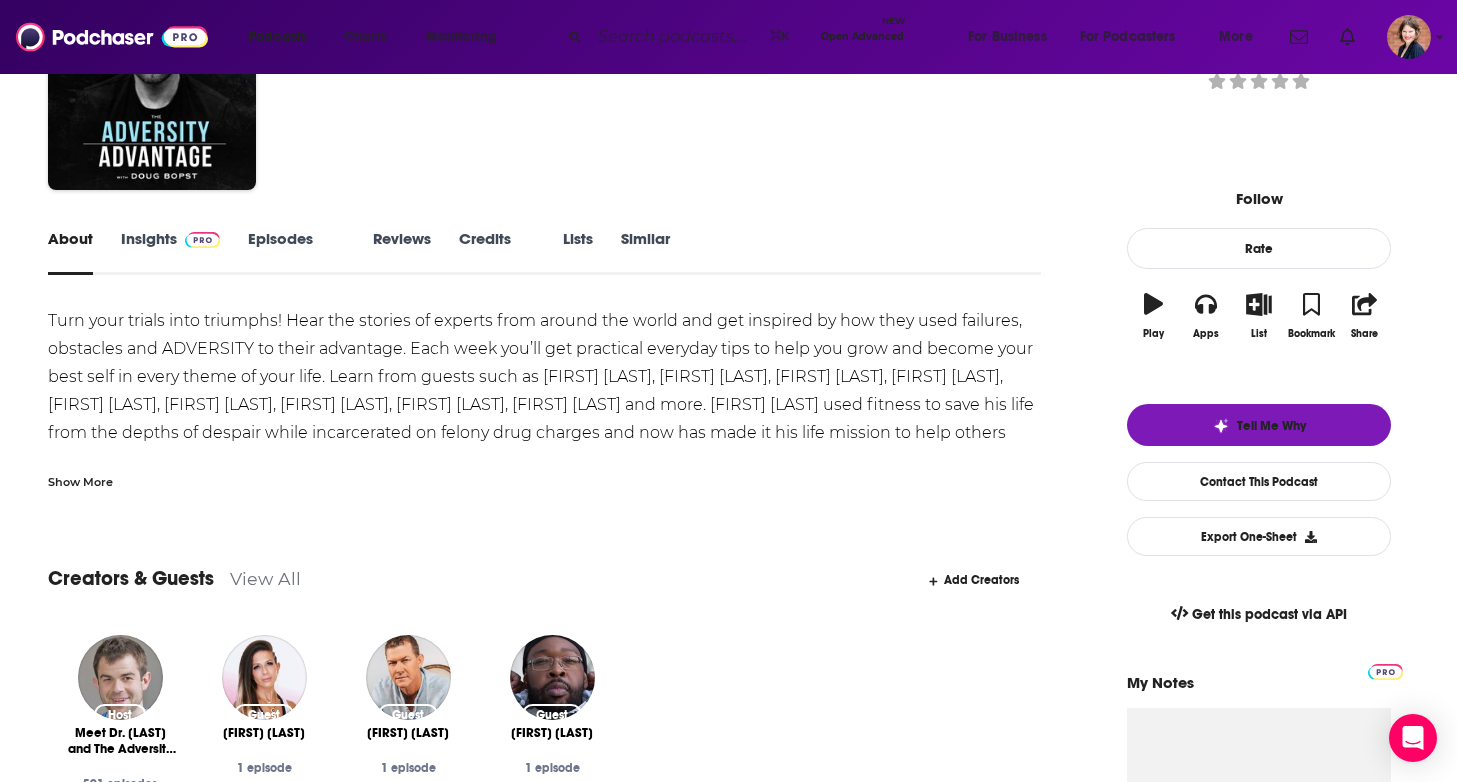 scroll, scrollTop: 181, scrollLeft: 0, axis: vertical 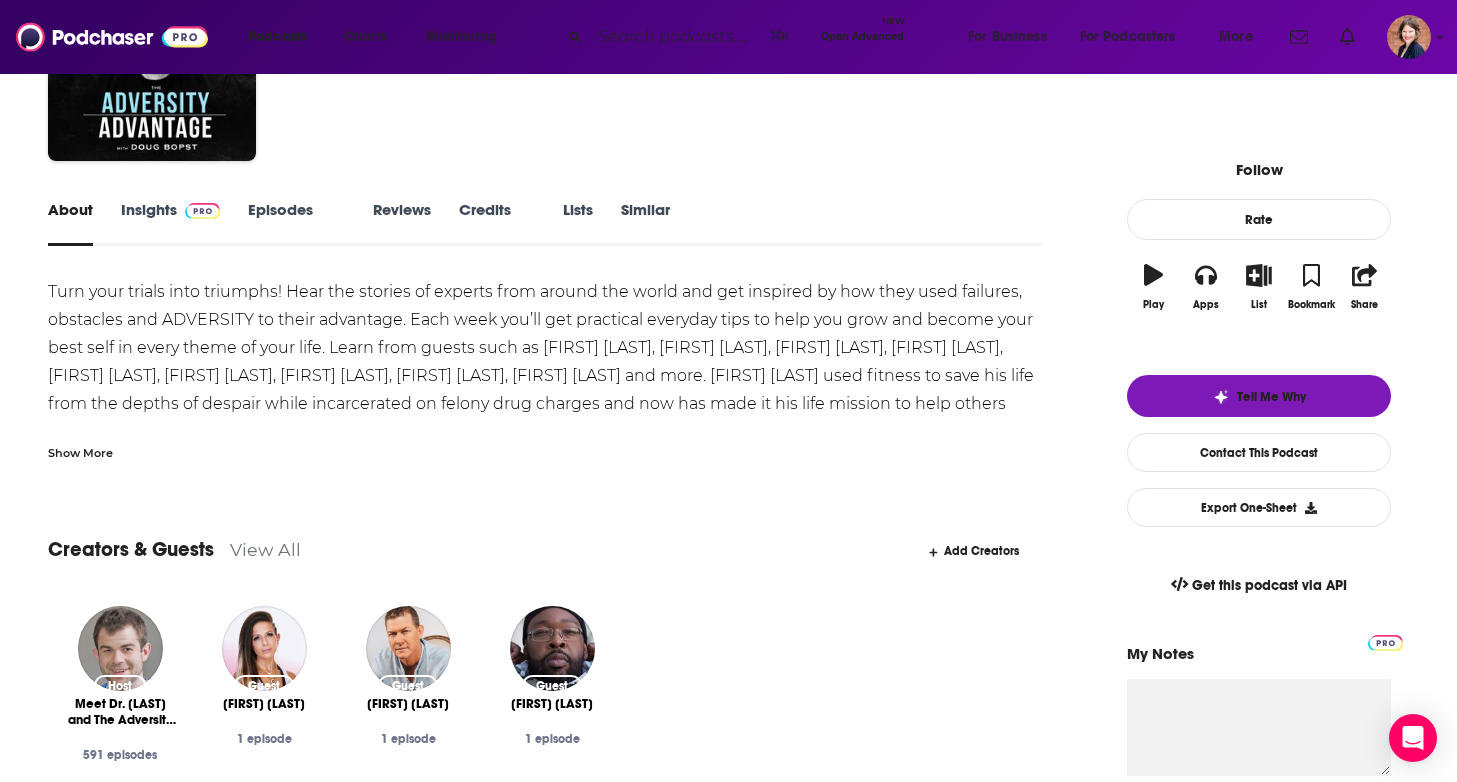 click on "Episodes 591" at bounding box center [296, 223] 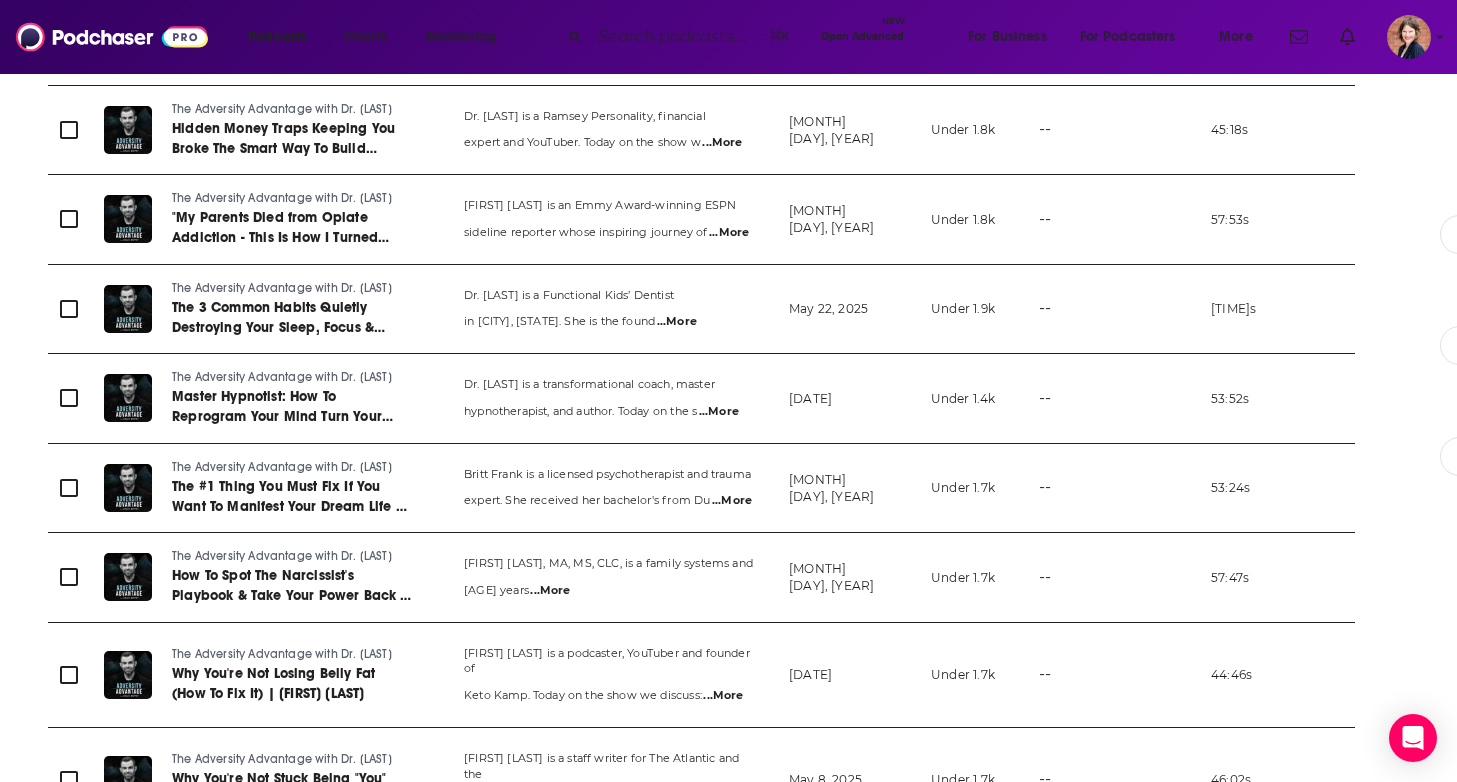 scroll, scrollTop: 1941, scrollLeft: 0, axis: vertical 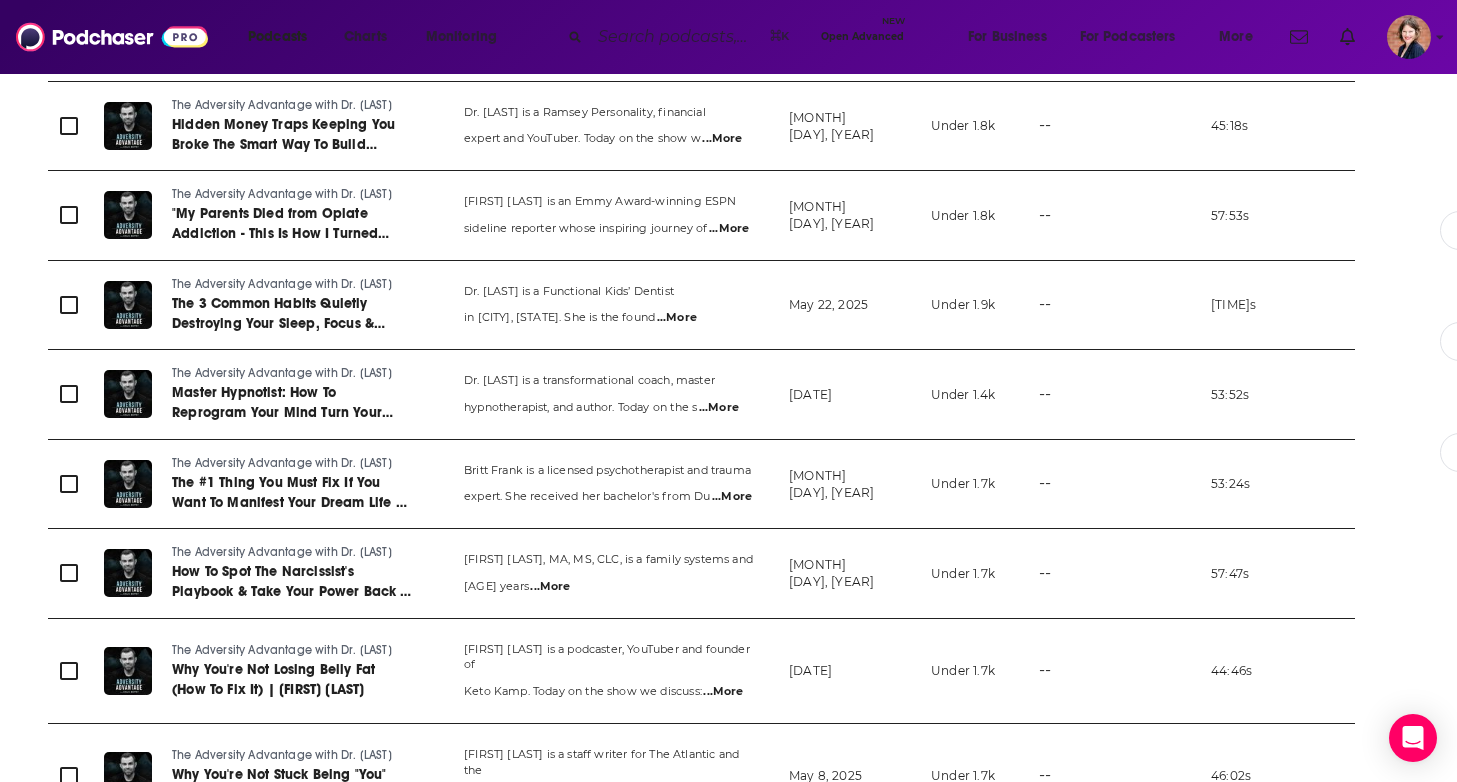 click on "Load More ..." at bounding box center [702, 961] 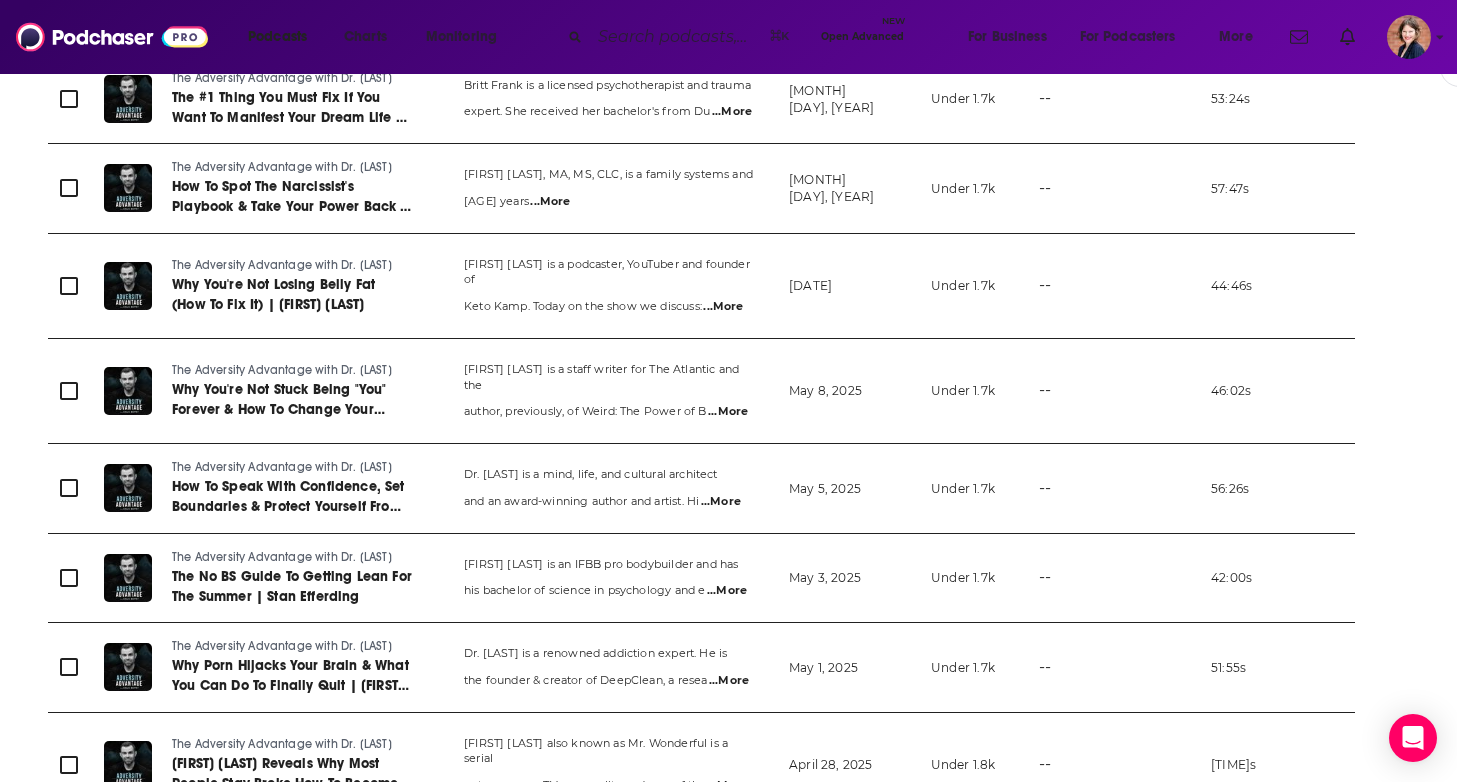 scroll, scrollTop: 2330, scrollLeft: 0, axis: vertical 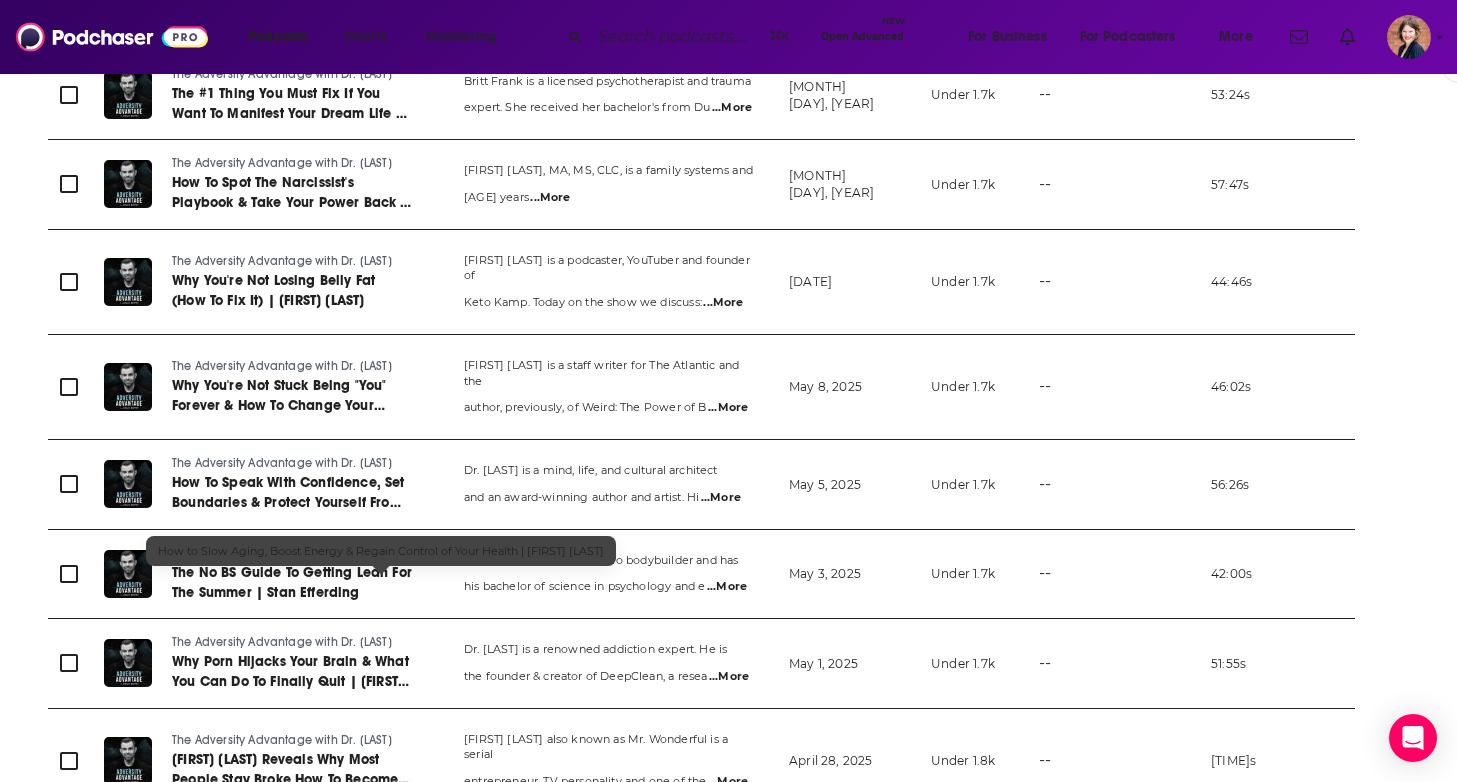 click on "How to Slow Aging, Boost Energy & Regain Control of Your Health | [FIRST] [LAST]" at bounding box center [287, 876] 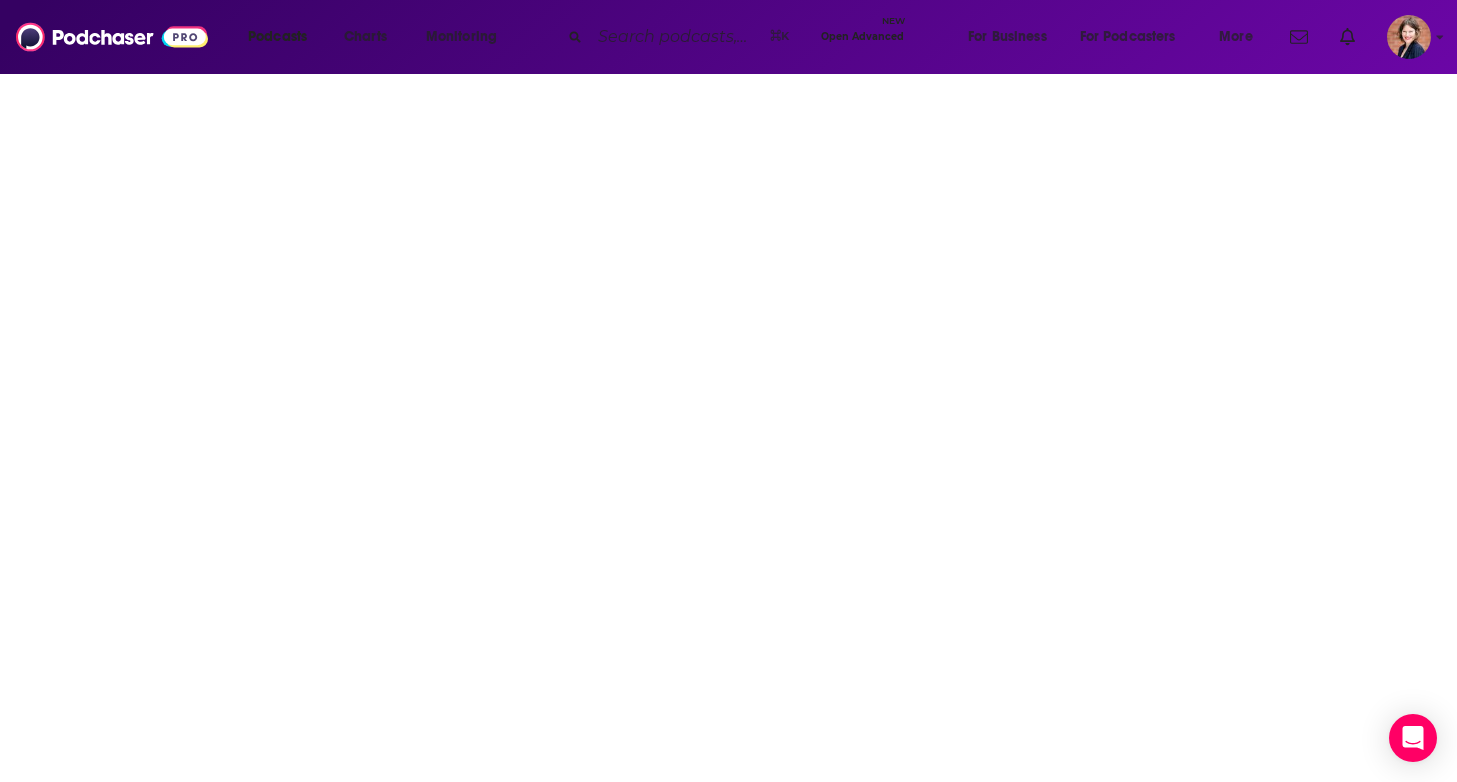 scroll, scrollTop: 0, scrollLeft: 0, axis: both 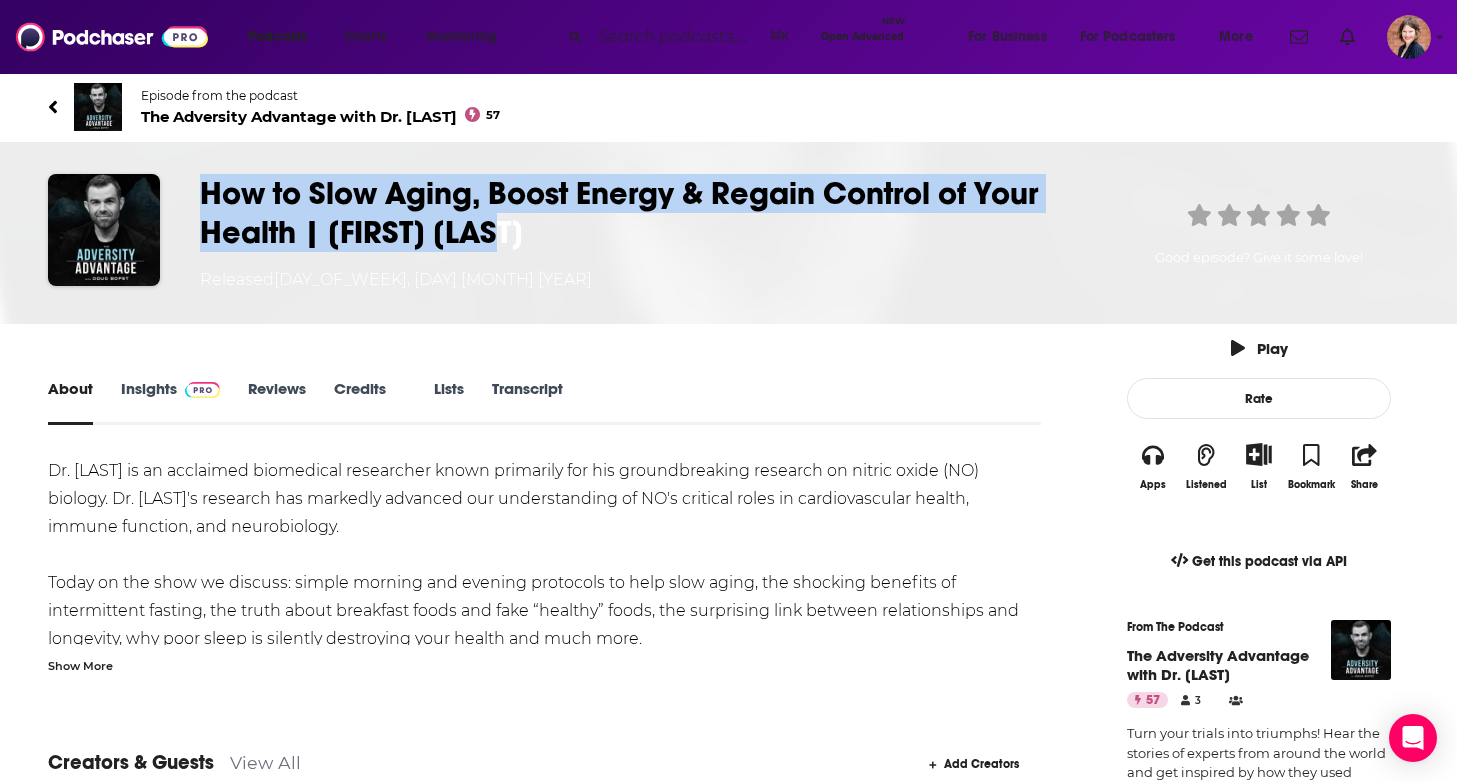 drag, startPoint x: 810, startPoint y: 232, endPoint x: 278, endPoint y: 185, distance: 534.0721 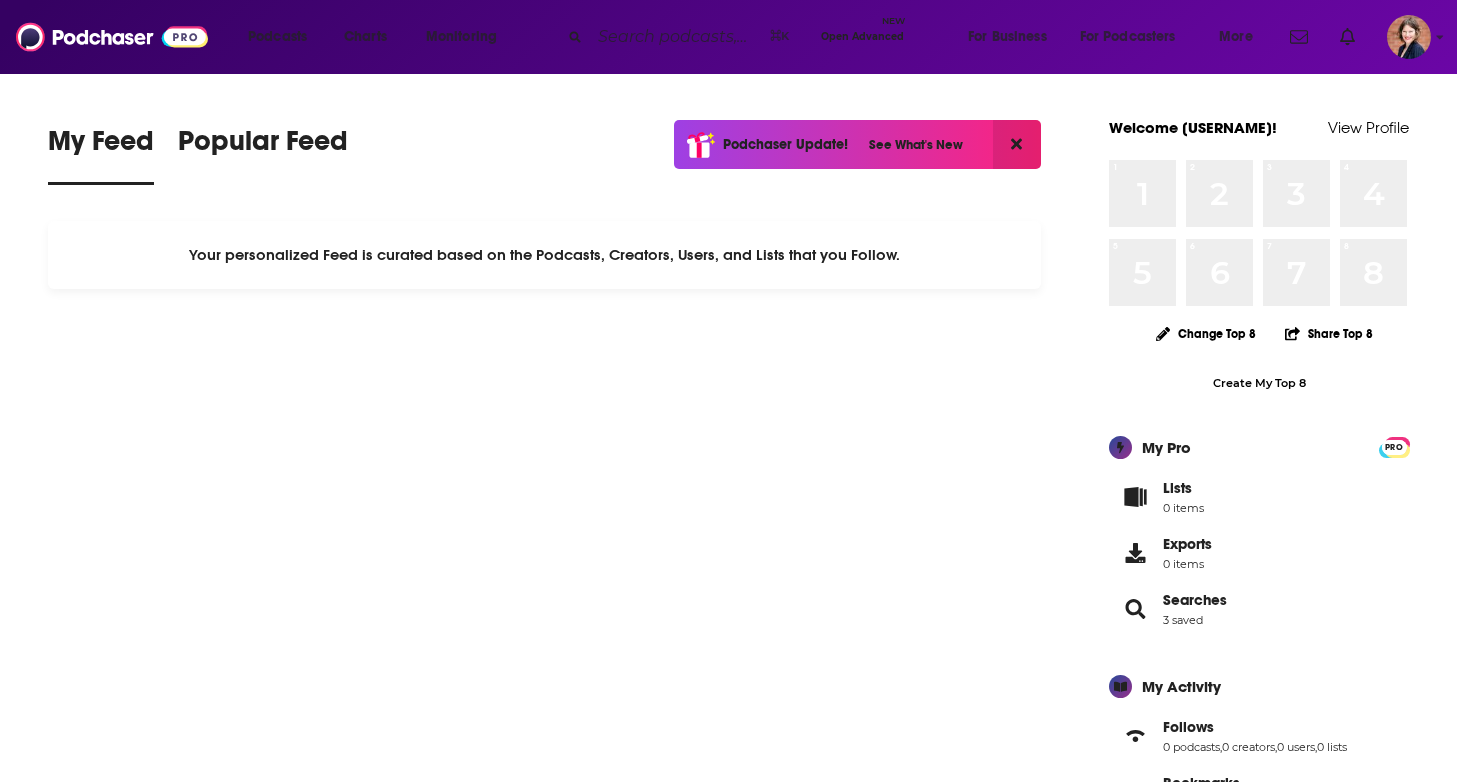 scroll, scrollTop: 0, scrollLeft: 0, axis: both 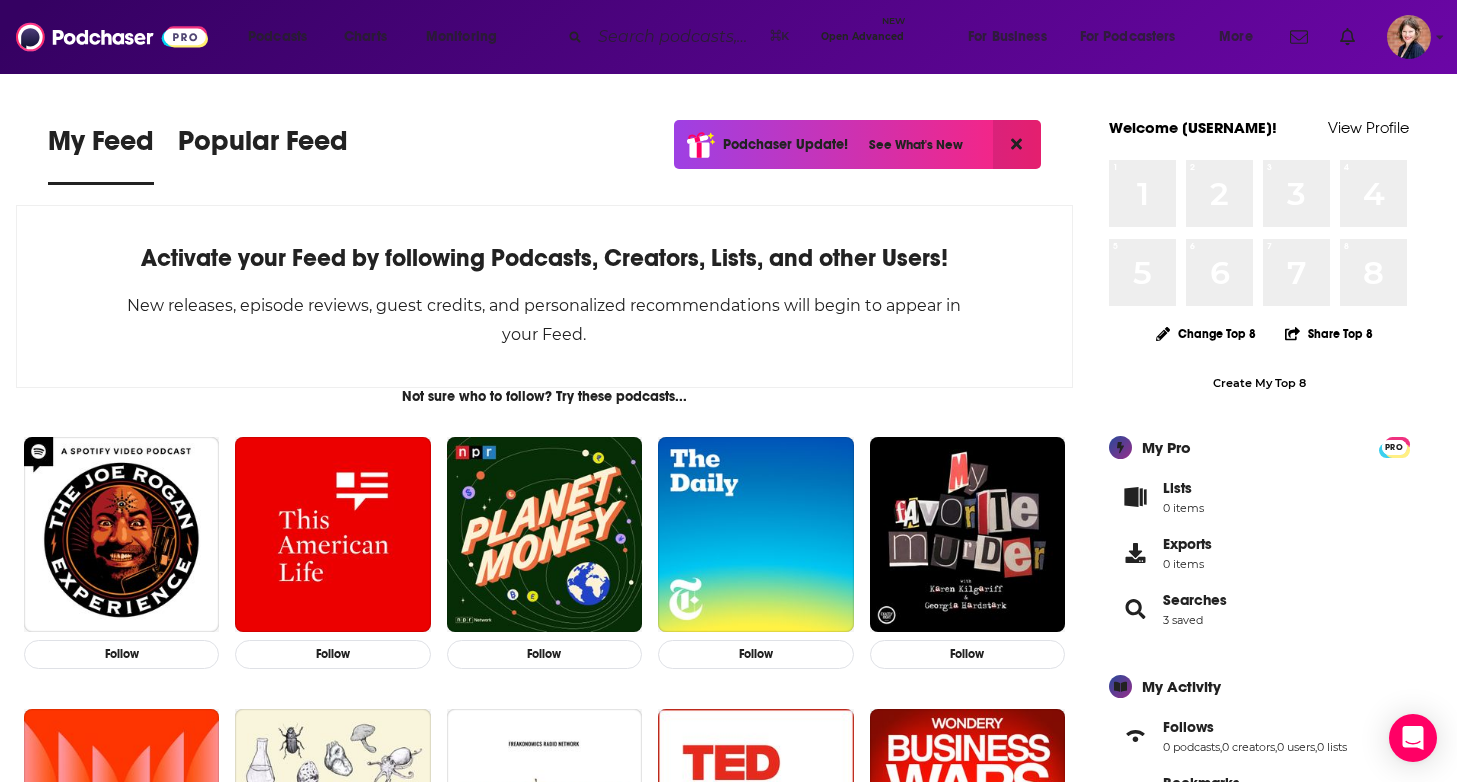 click at bounding box center [676, 37] 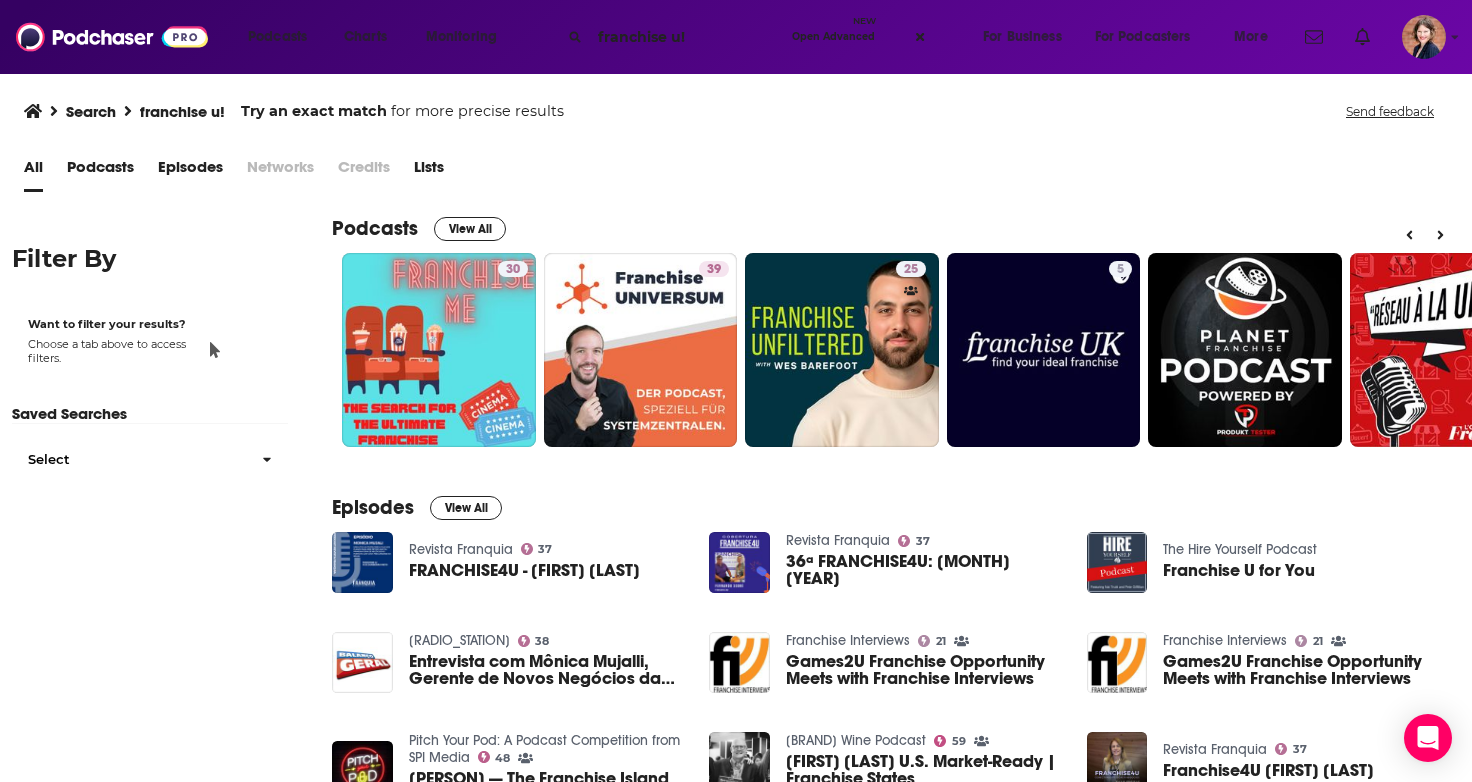 scroll, scrollTop: 291, scrollLeft: 0, axis: vertical 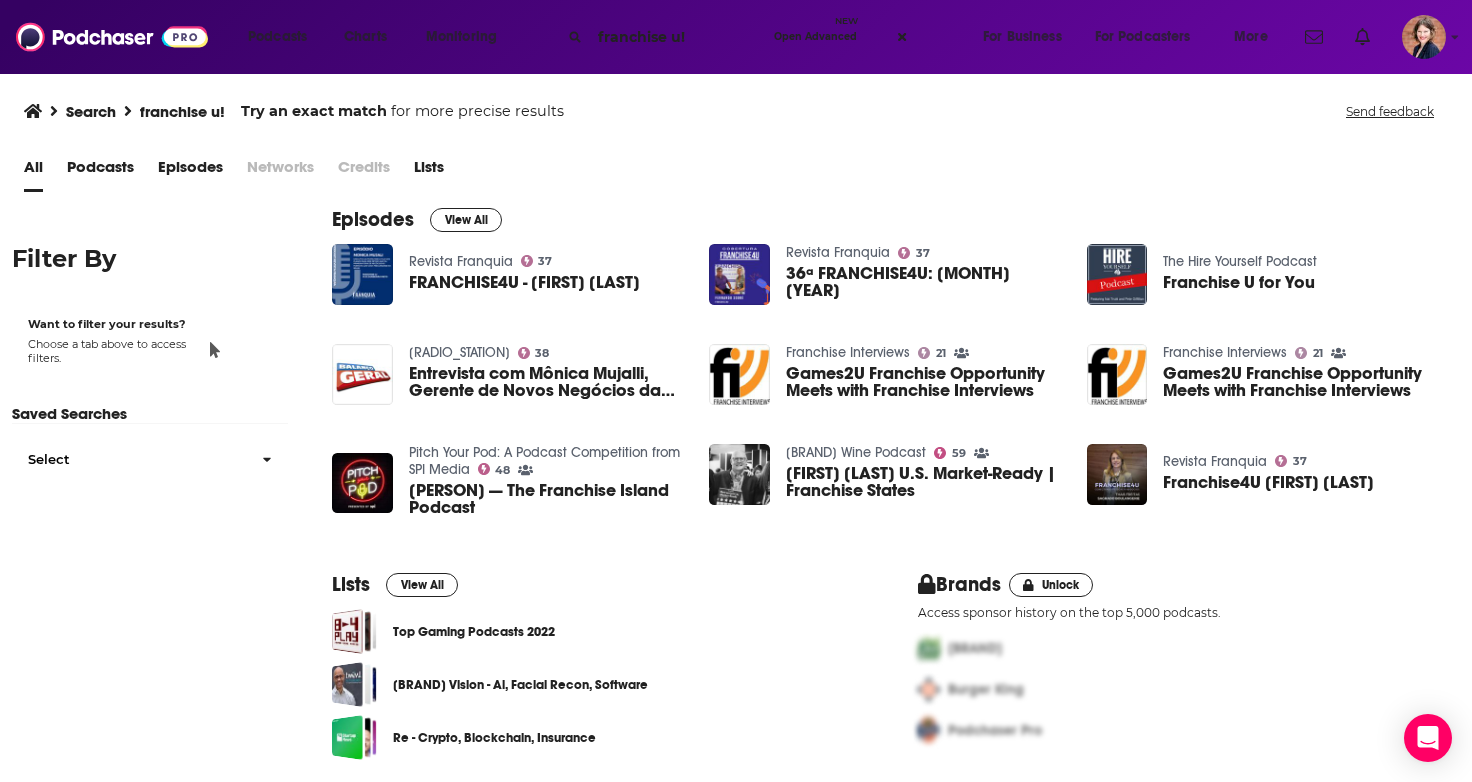 click on "franchise u!" at bounding box center [678, 37] 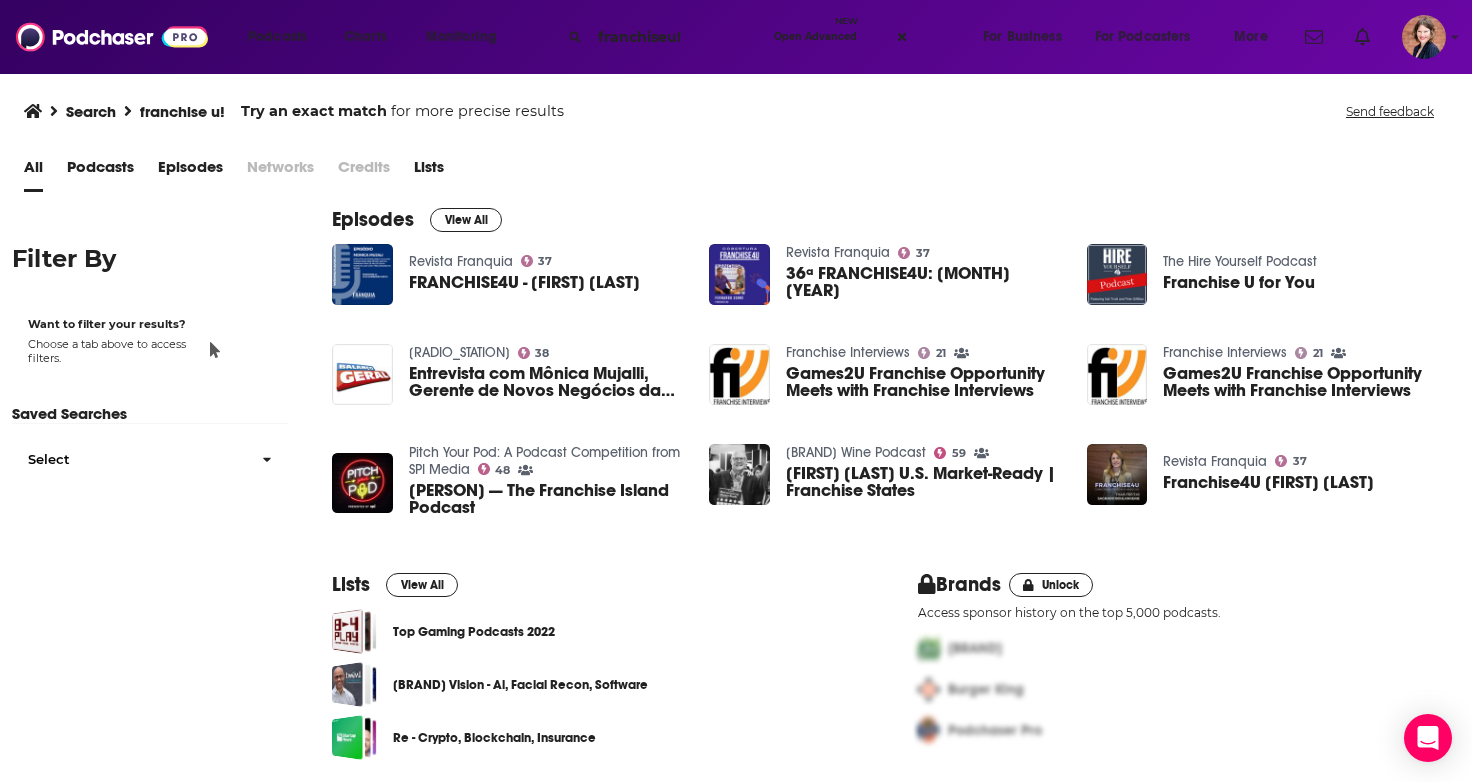 type on "franchiseu!" 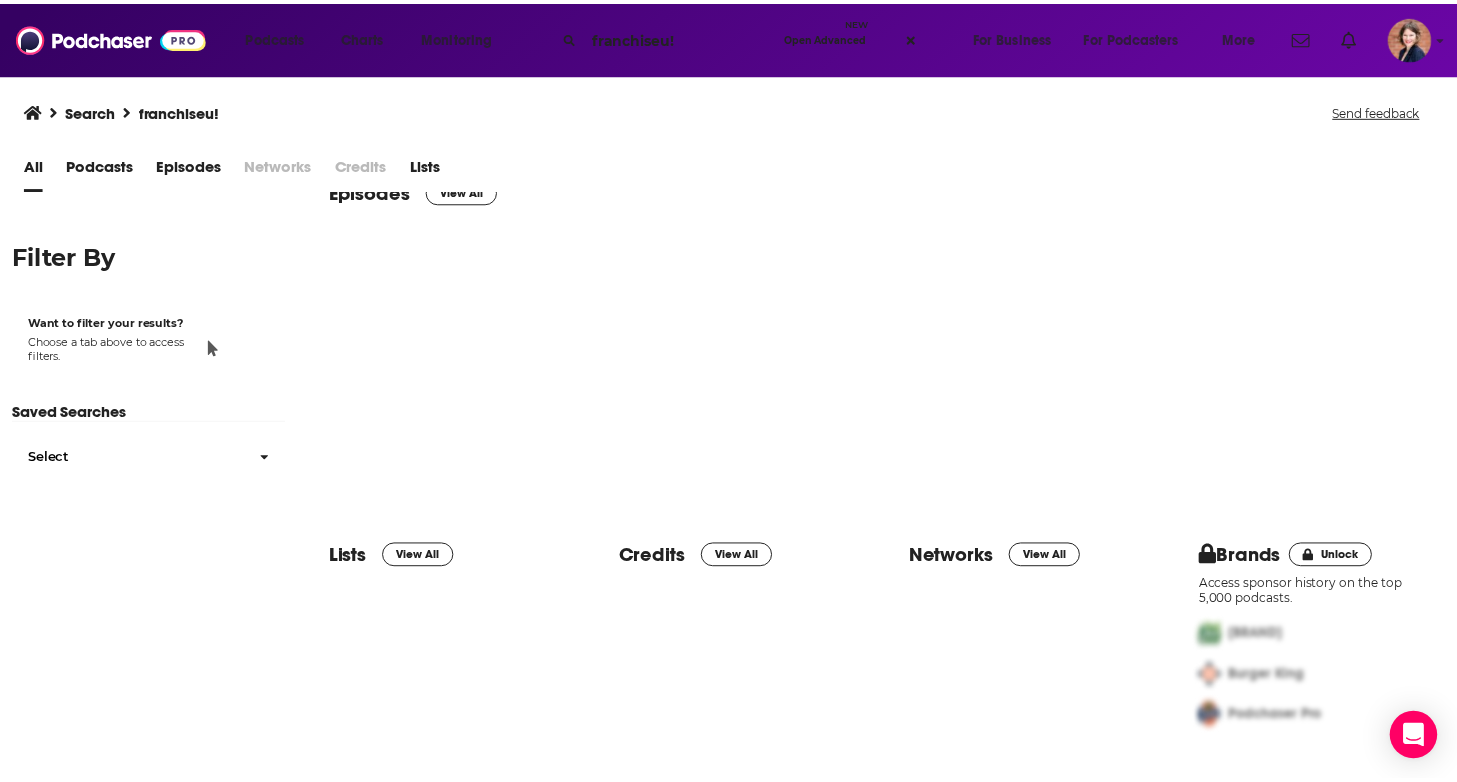 scroll, scrollTop: 222, scrollLeft: 0, axis: vertical 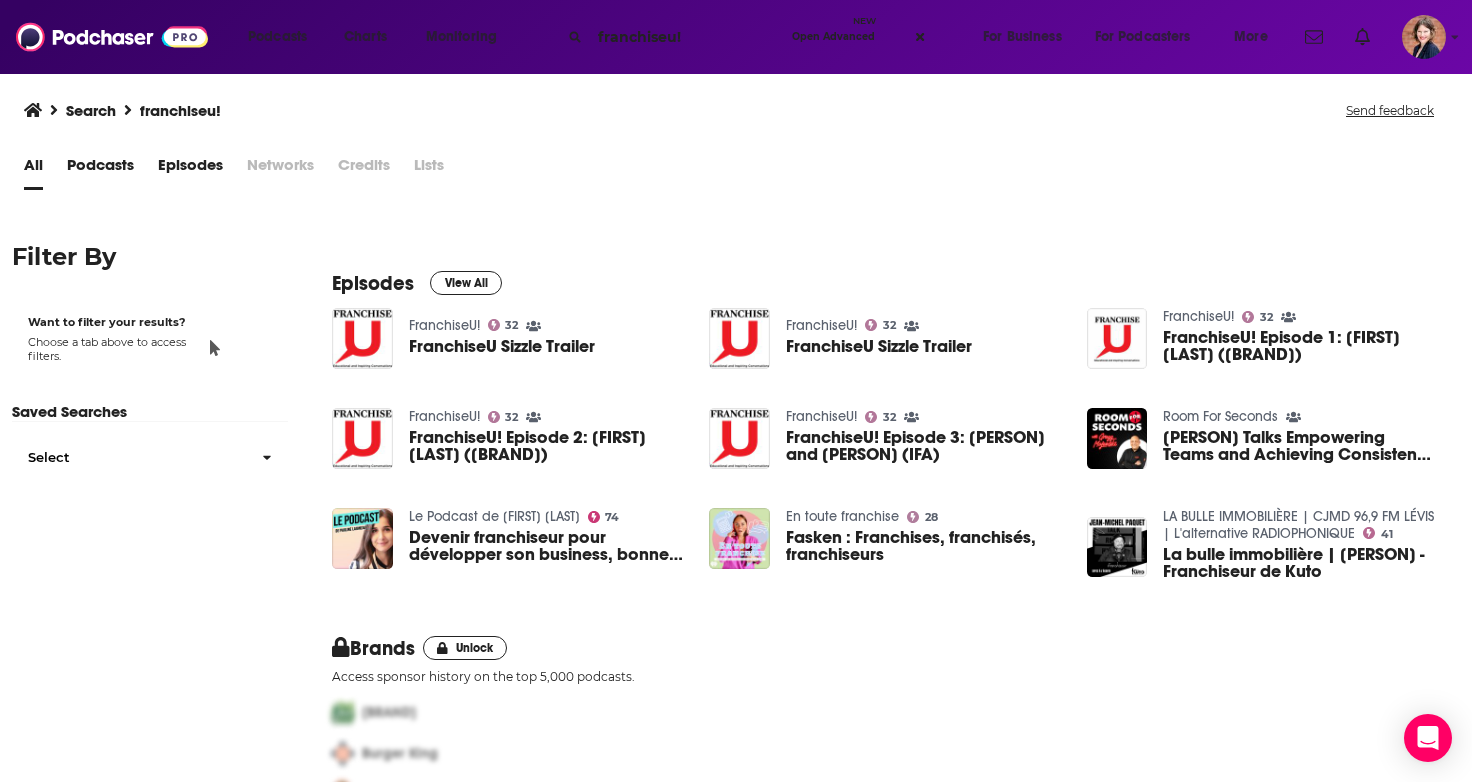 click at bounding box center (362, 338) 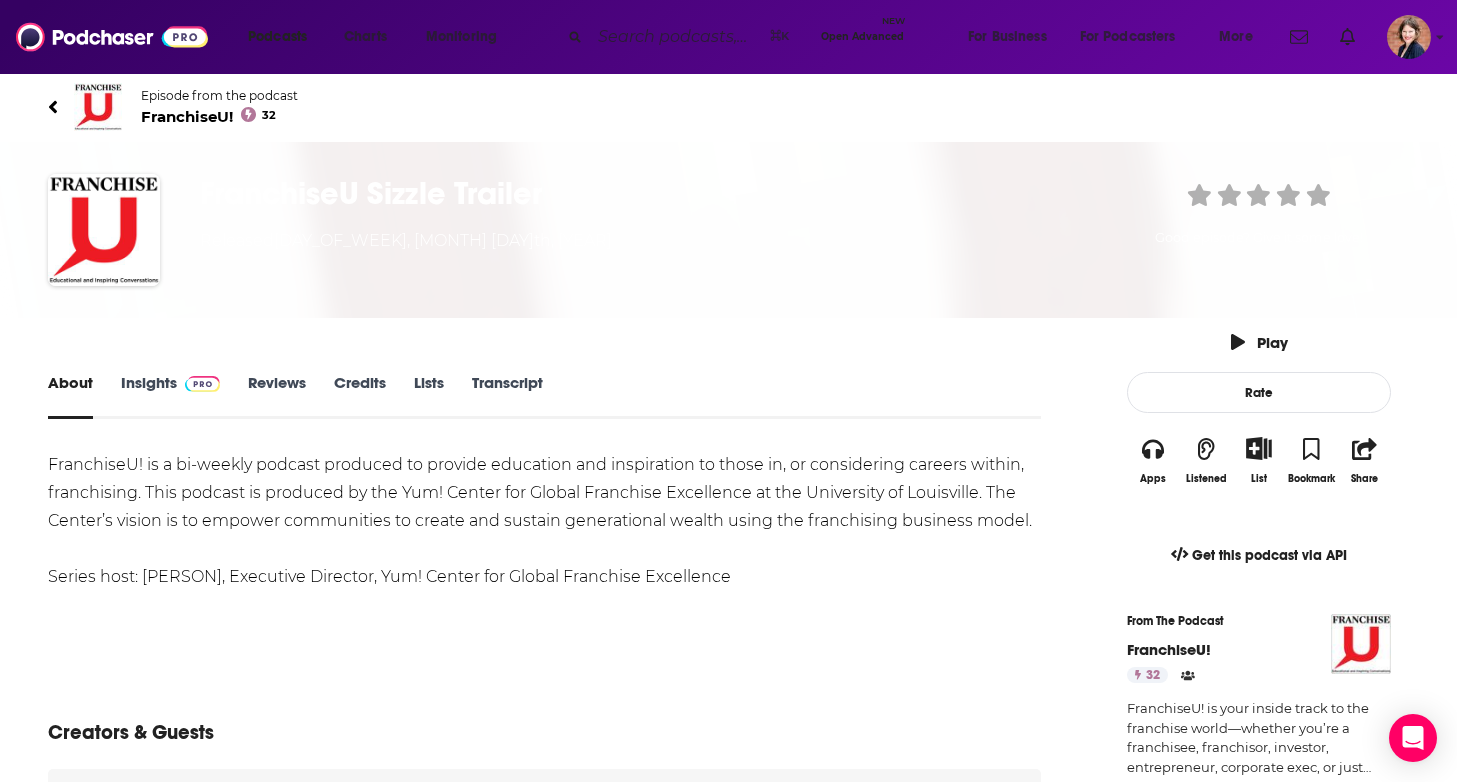 click on "Insights" at bounding box center [170, 396] 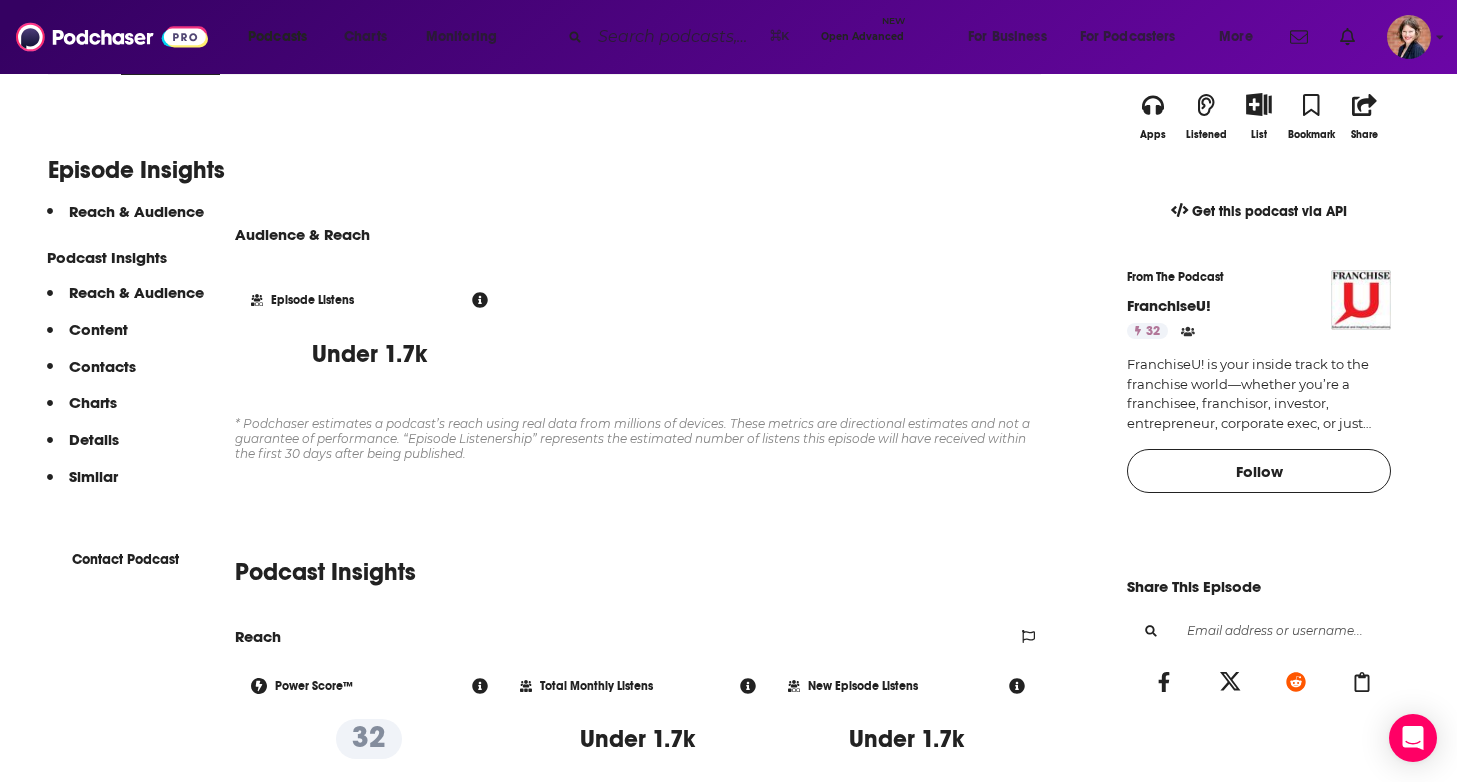 scroll, scrollTop: 527, scrollLeft: 0, axis: vertical 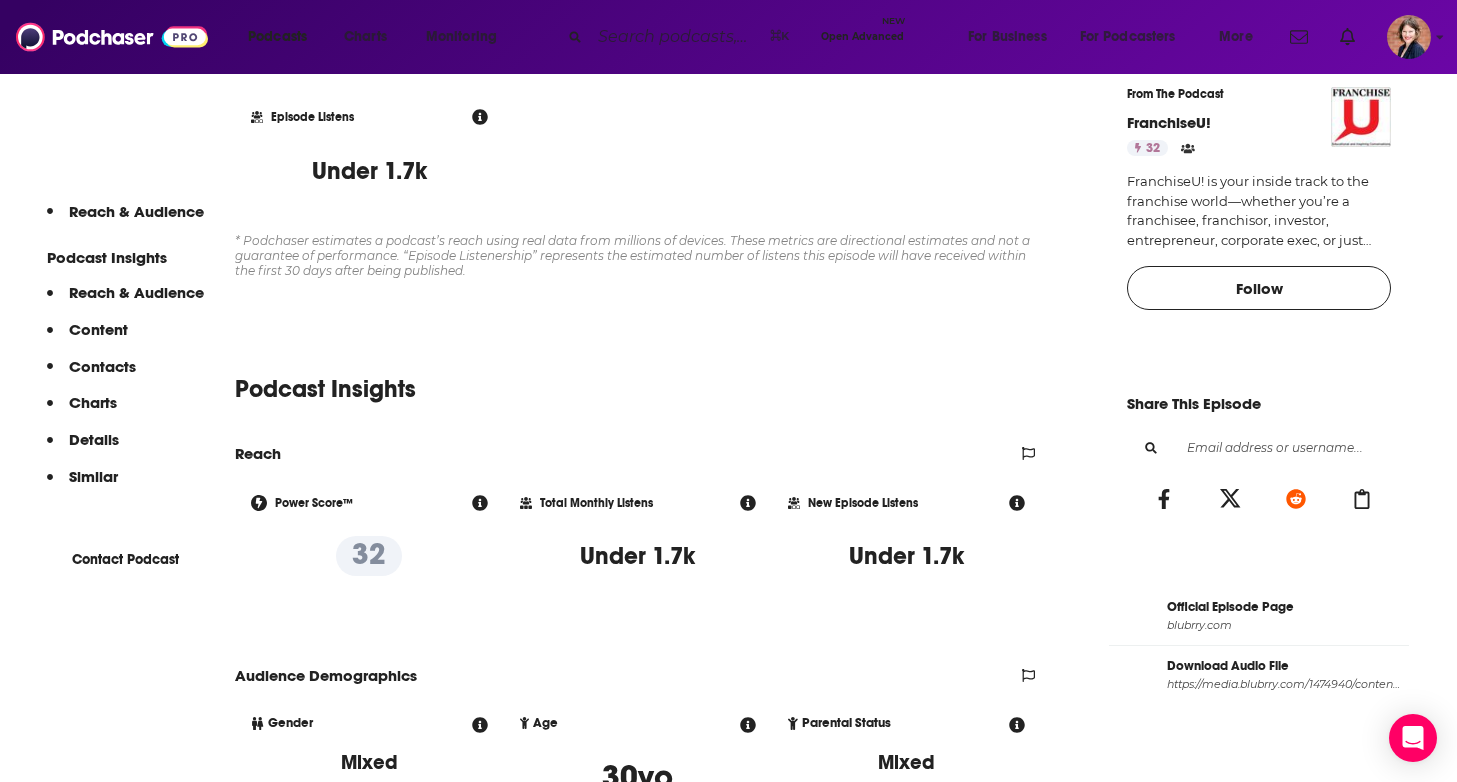 click on "Follow" at bounding box center (1259, 288) 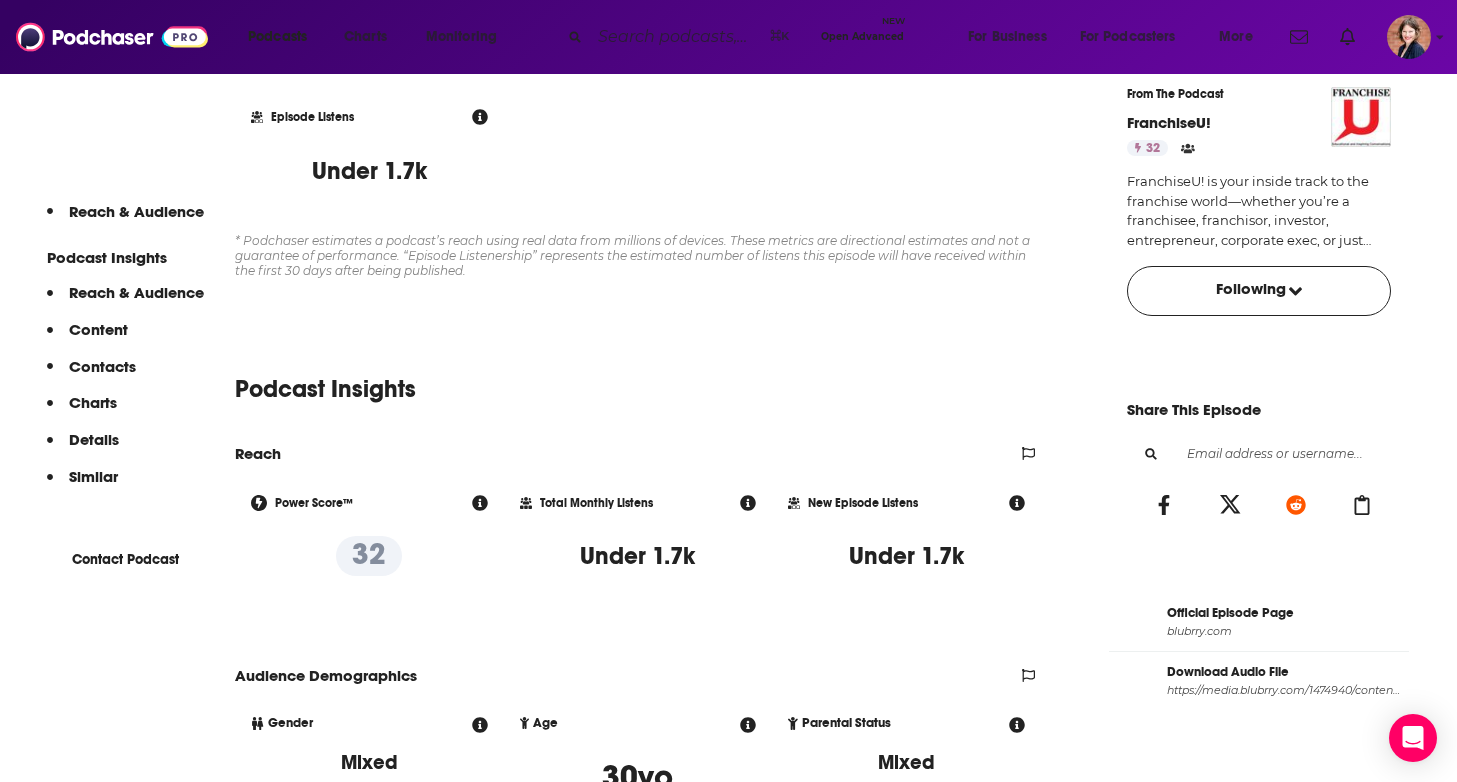 click on "Following" at bounding box center [1251, 291] 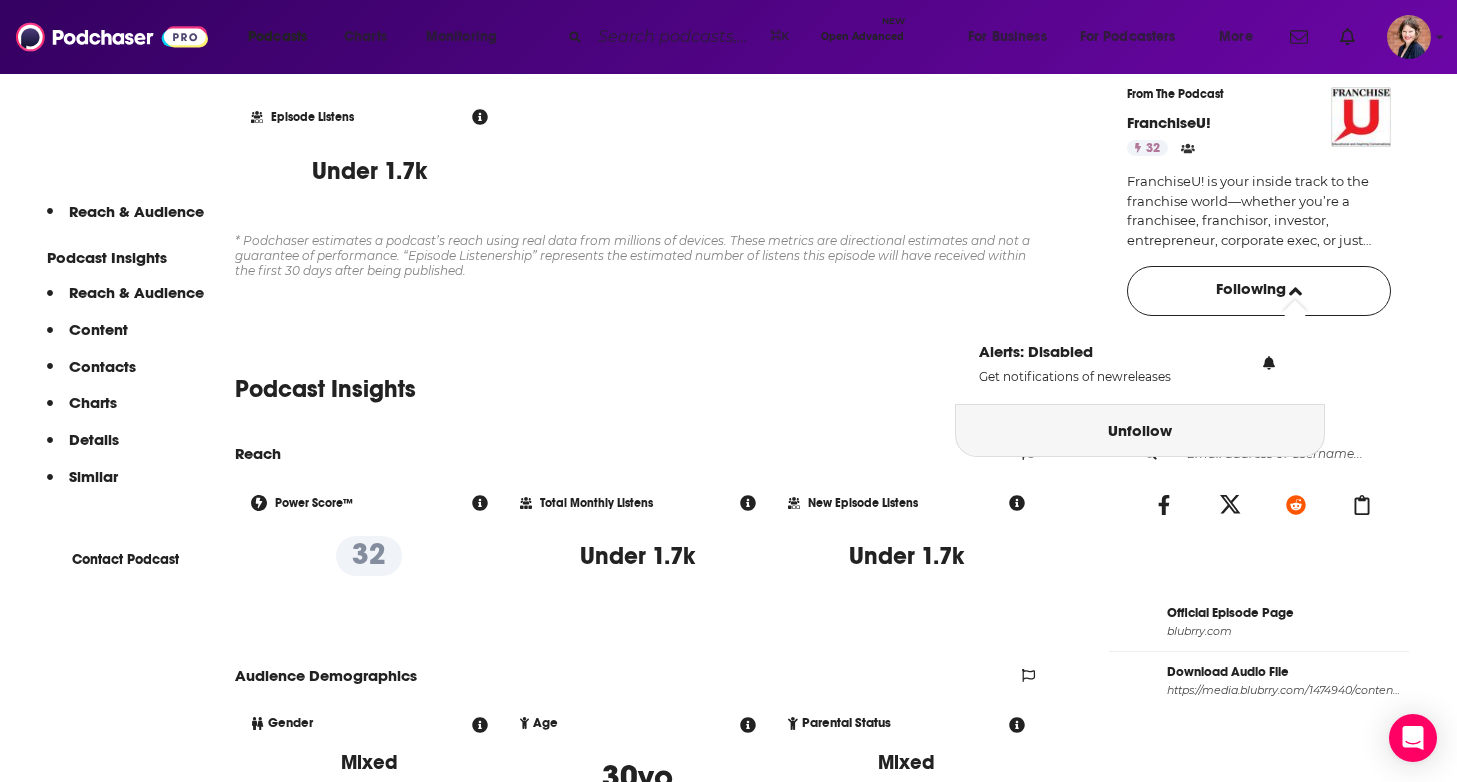 click on "Unfollow" at bounding box center (1140, 430) 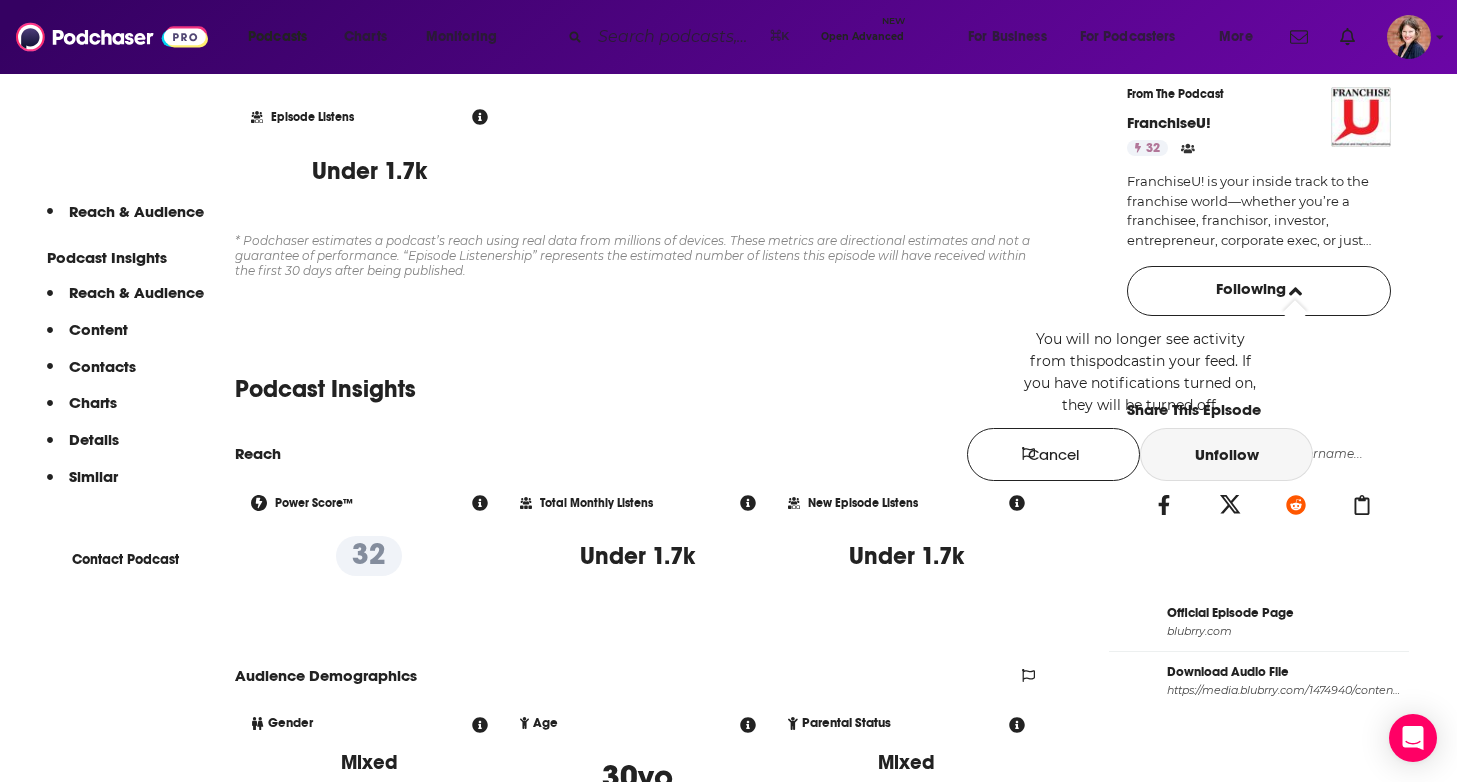 click on "Unfollow" at bounding box center (1226, 454) 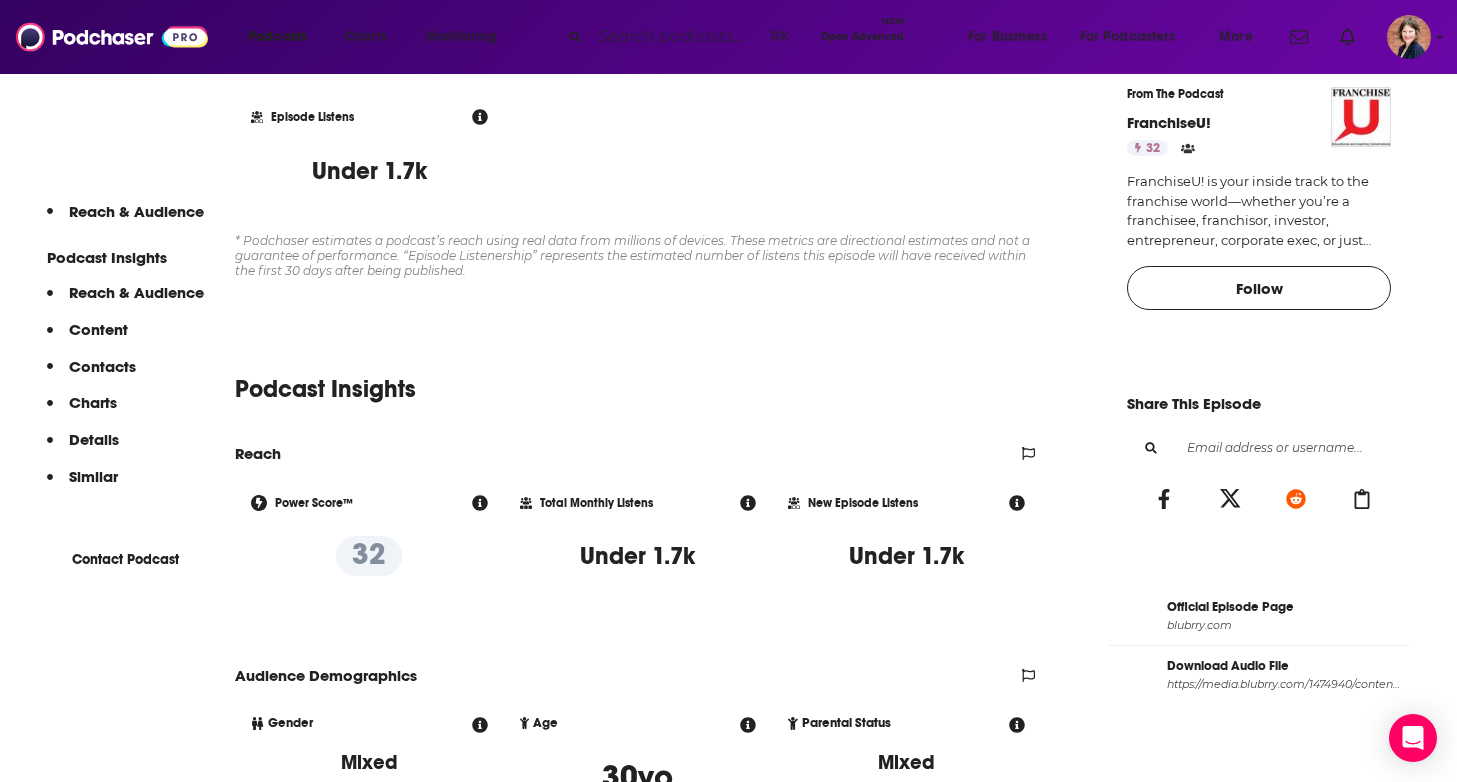 click on "FranchiseU! is your inside track to the franchise world—whether you’re a franchisee, franchisor, investor, entrepreneur, corporate exec, or just franchise-curious. Hosted by Dr. Kathy Gosser, a leading voice in franchise education, the podcast features insightful interviews with industry pros and rising stars, from franchise owners to C-suite leaders, support specialists, scholars, and students.
Each episode dives into real stories, lessons learned, and strategies that shape the franchise industry. Dr. Gosser brings her expertise and energy to every conversation, unpacking key takeaways and offering personal insights that connect the dots between theory and practice. It’s part conversation, part classroom, and all about helping you understand and thrive in franchising." at bounding box center [1259, 211] 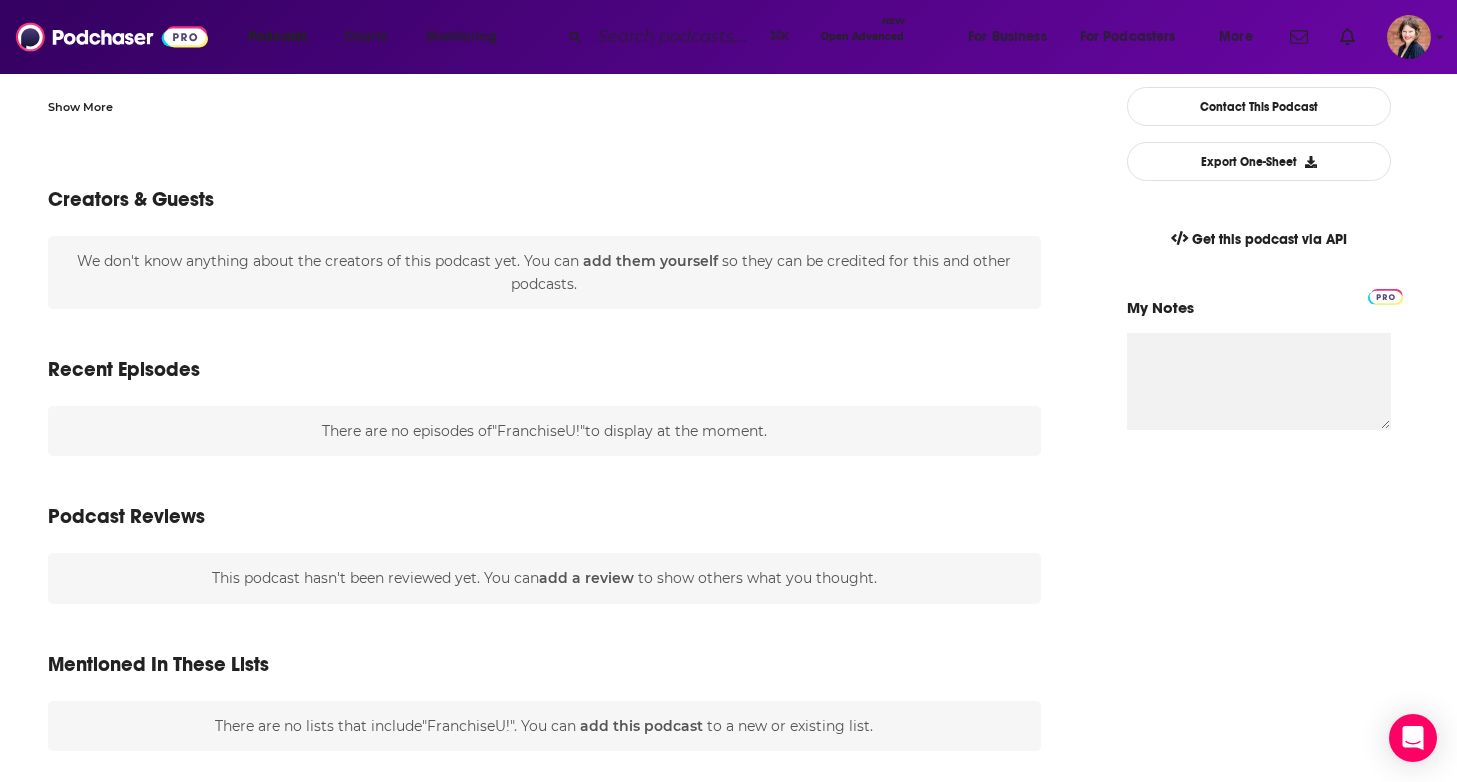scroll, scrollTop: 0, scrollLeft: 0, axis: both 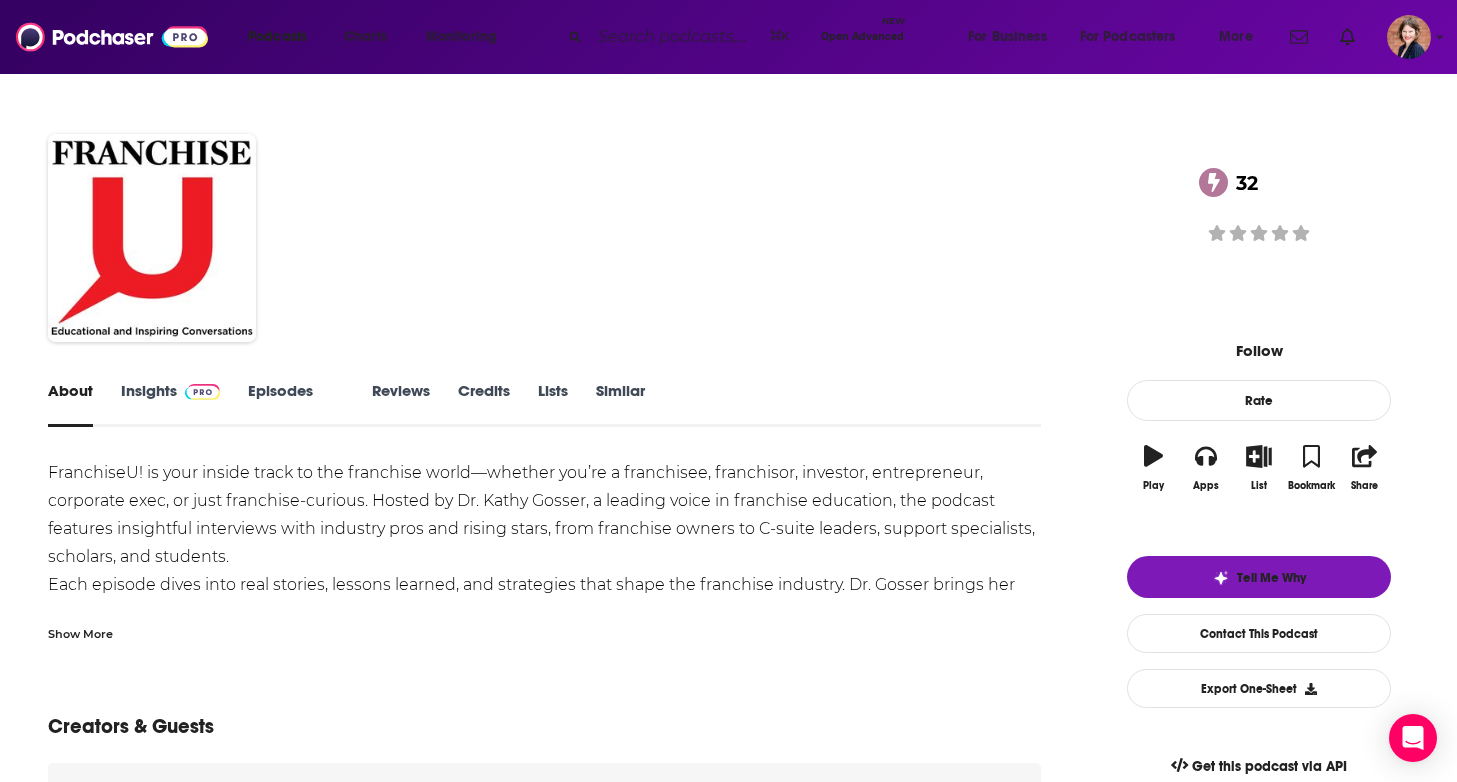 click on "Insights" at bounding box center [170, 404] 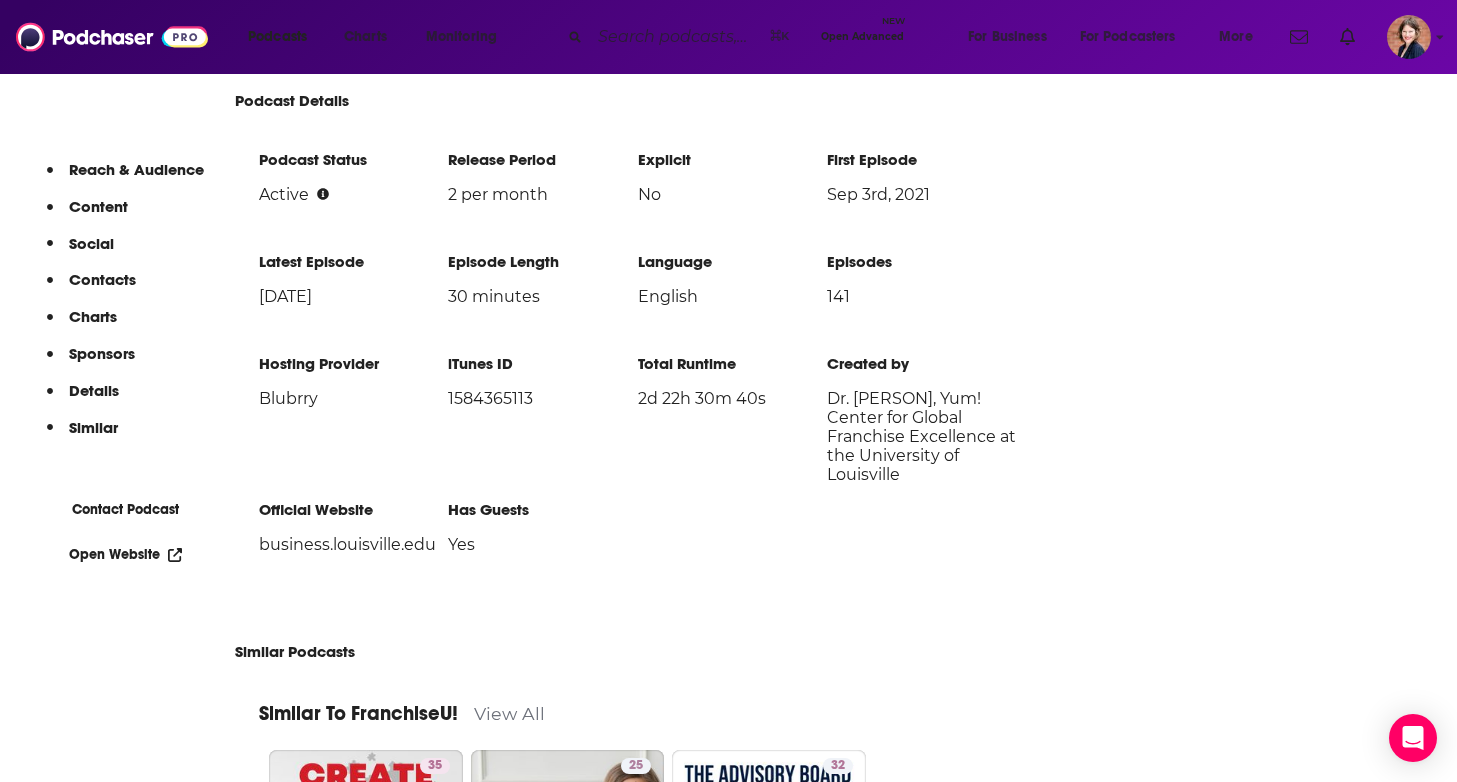 scroll, scrollTop: 1989, scrollLeft: 0, axis: vertical 